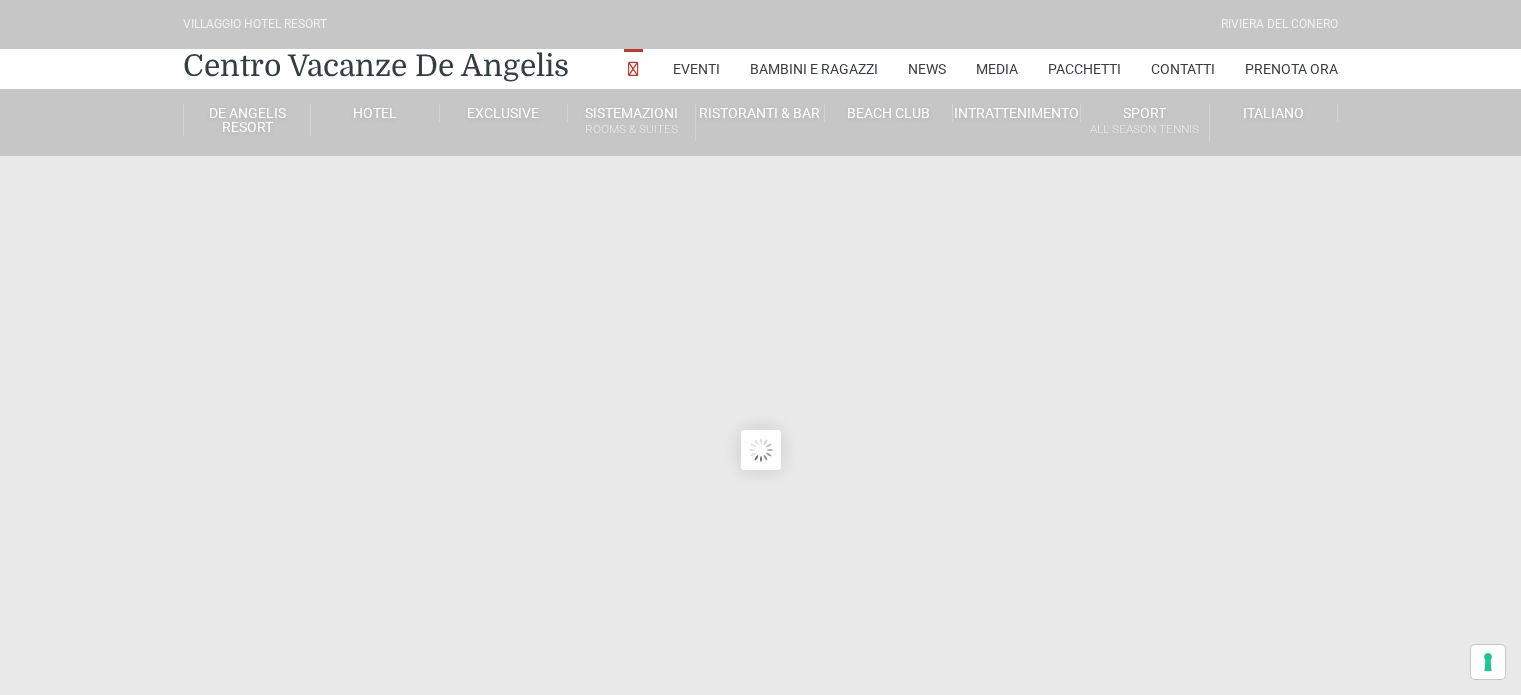 scroll, scrollTop: 0, scrollLeft: 0, axis: both 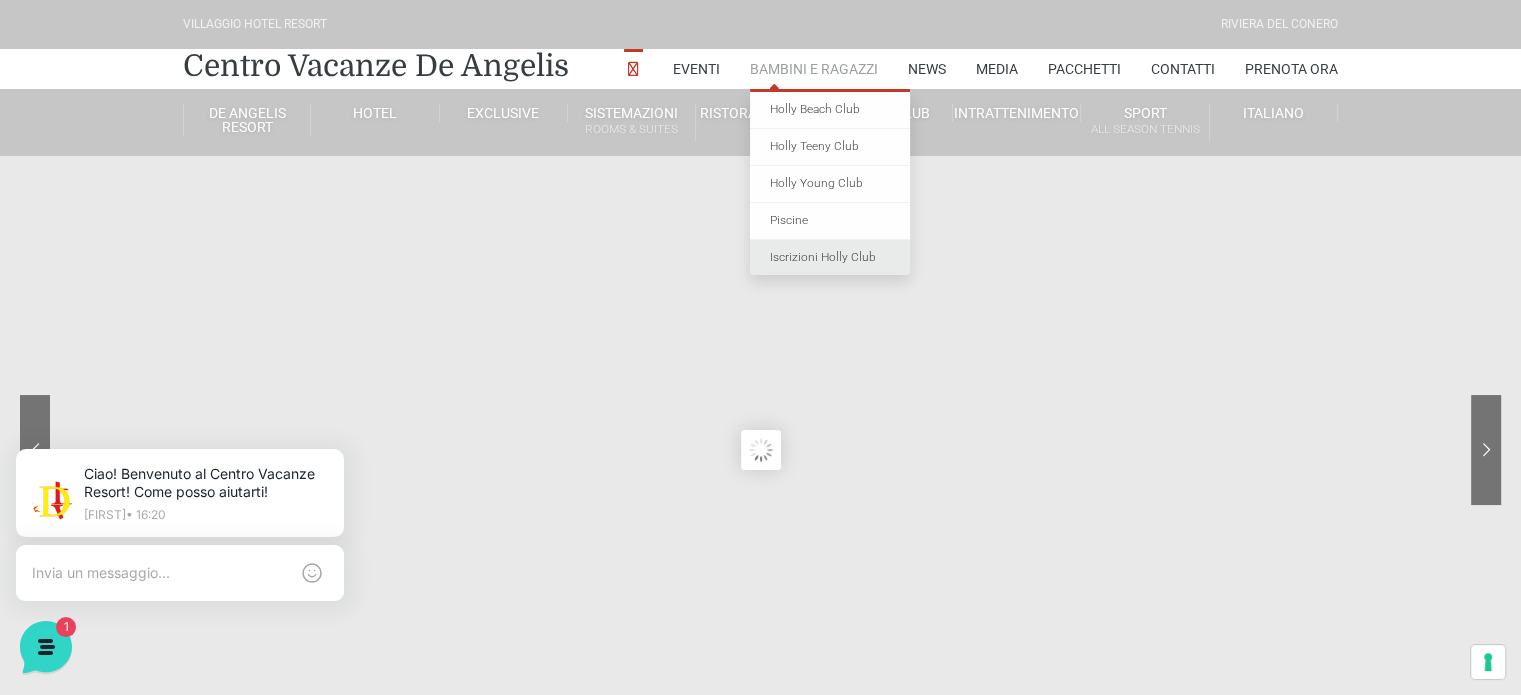 click on "Iscrizioni Holly Club" at bounding box center (830, 258) 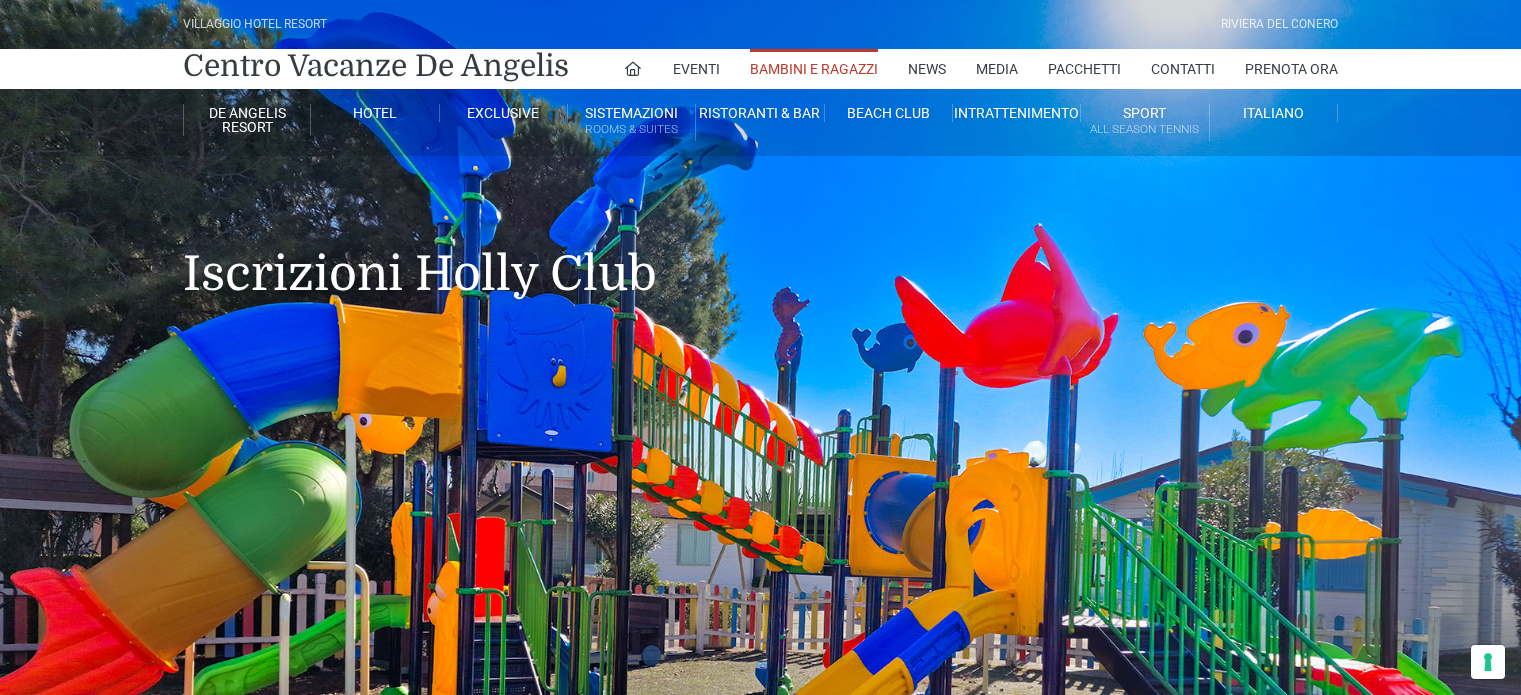 scroll, scrollTop: 0, scrollLeft: 0, axis: both 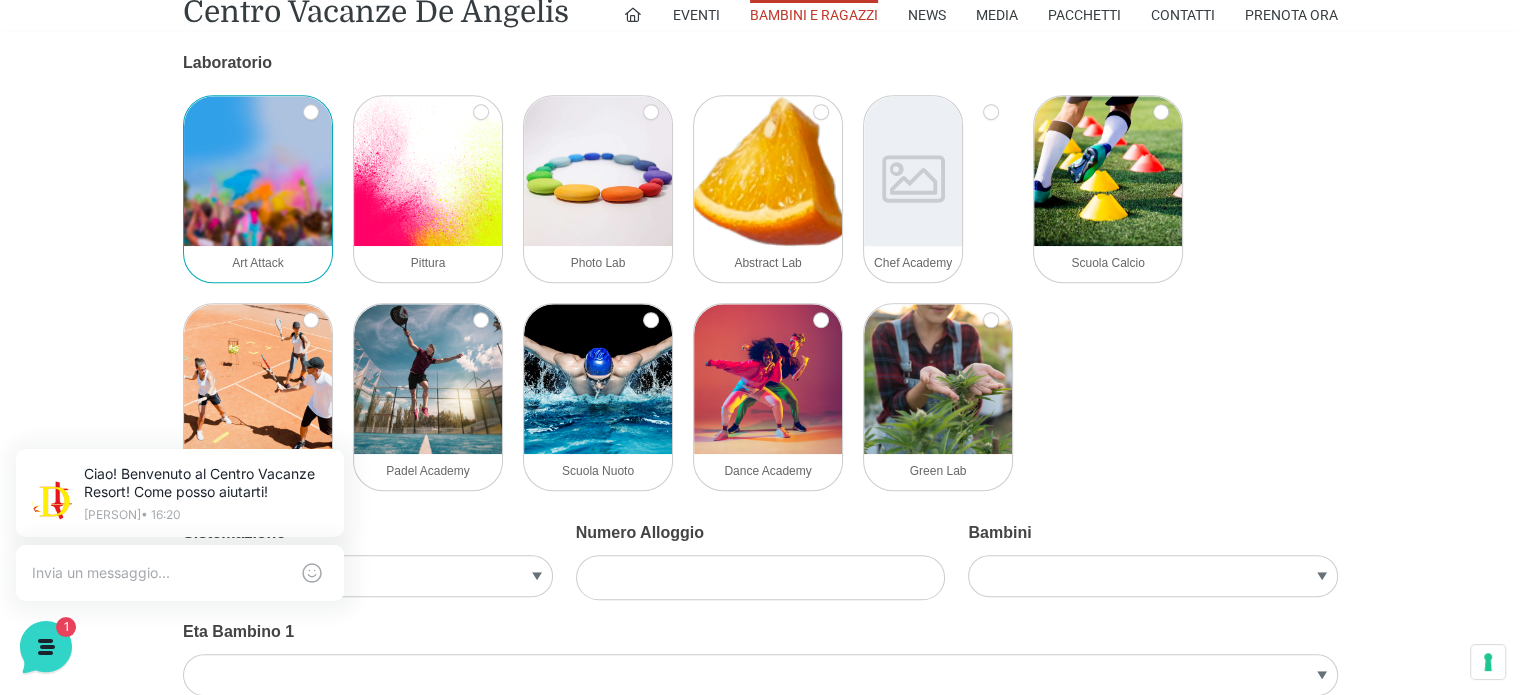click at bounding box center (258, 171) 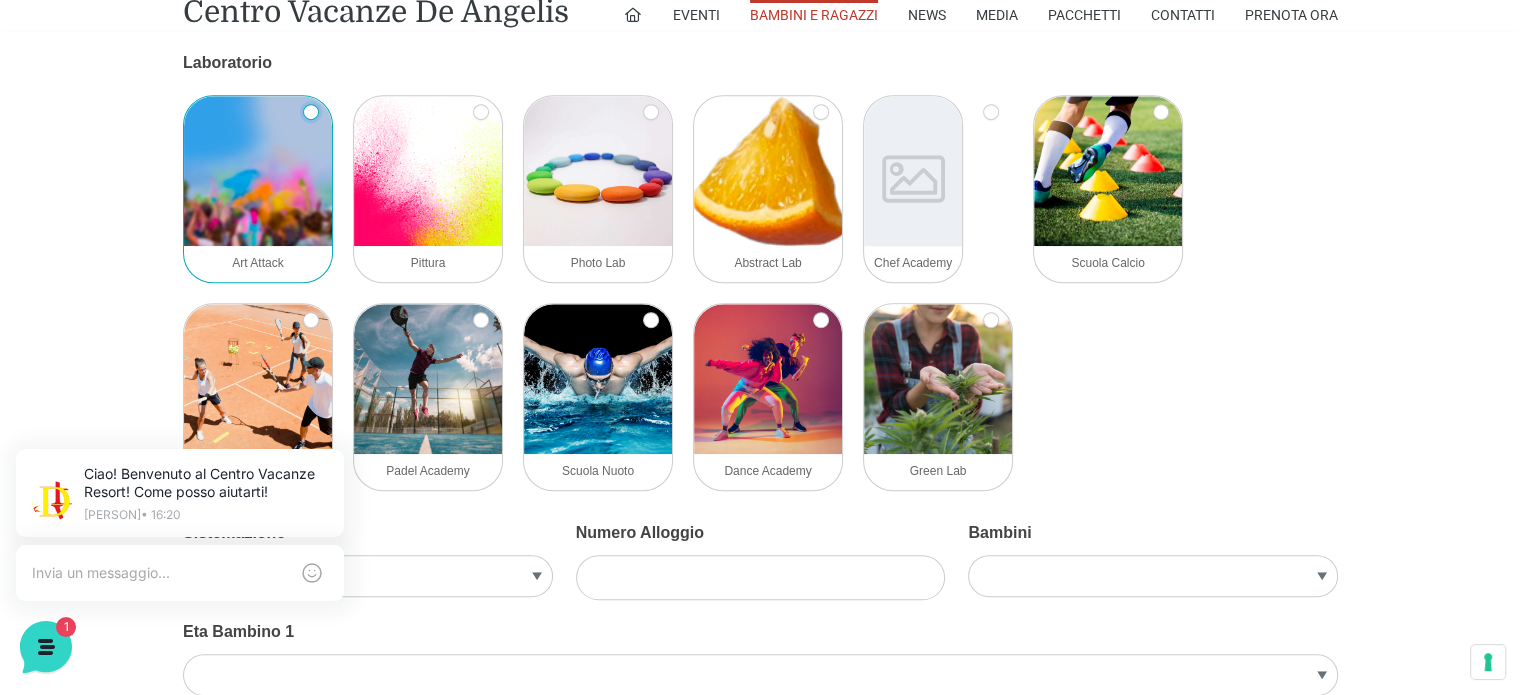 click on "Art Attack" at bounding box center (311, 112) 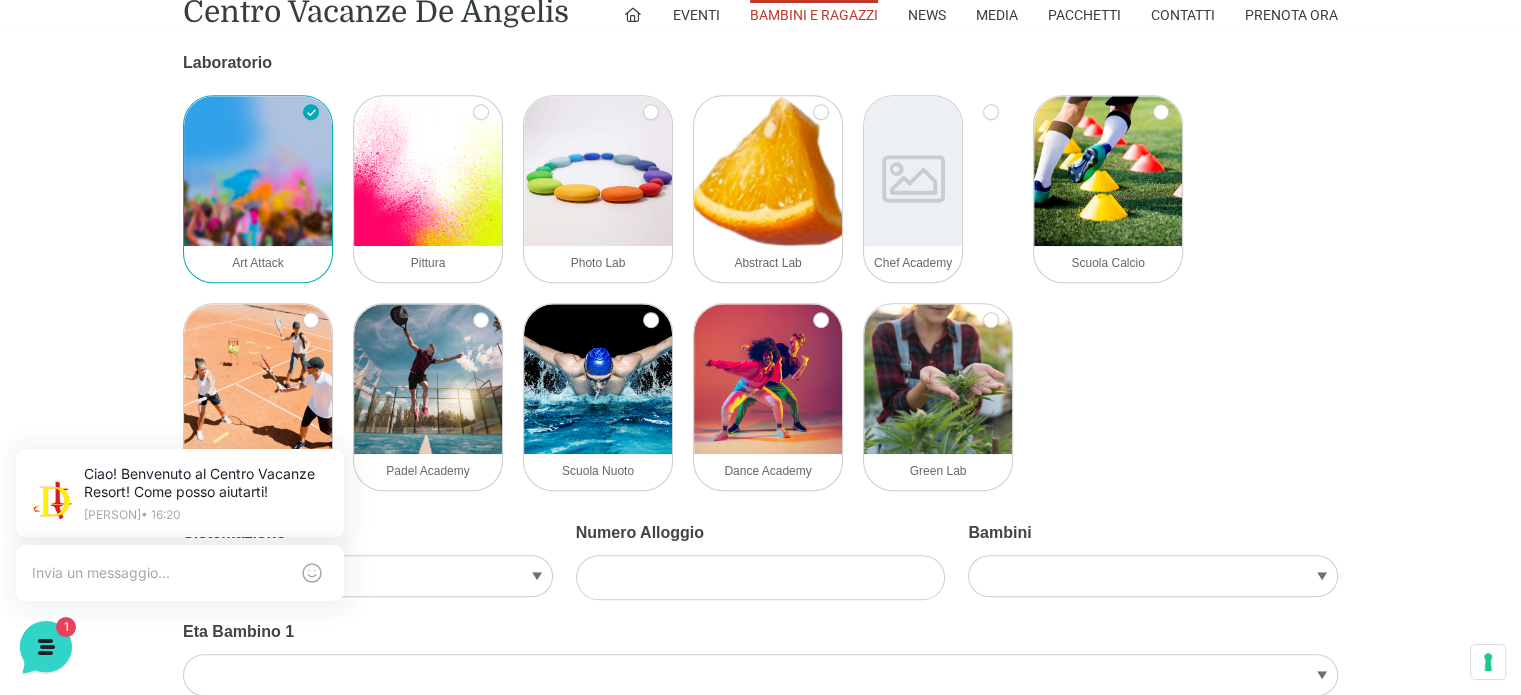 click at bounding box center [258, 171] 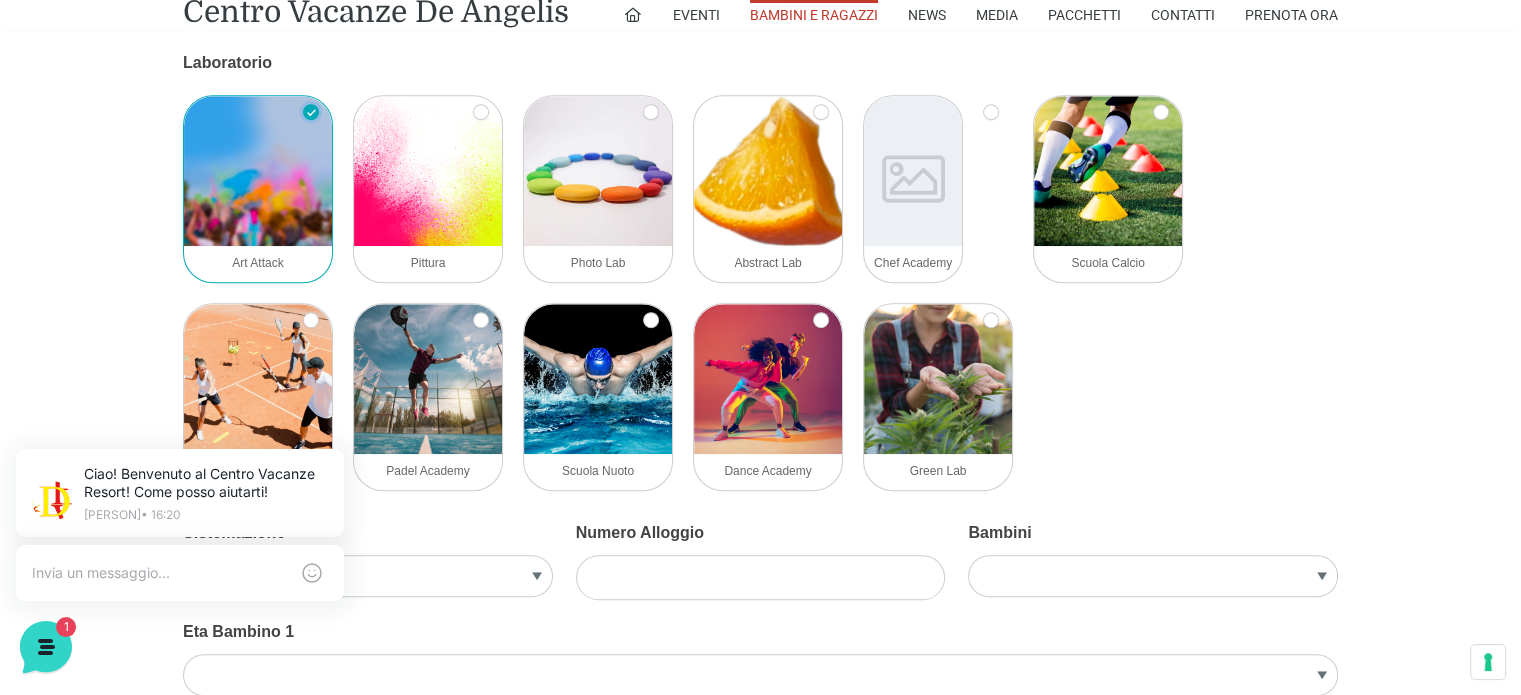 click on "Art Attack" at bounding box center (311, 112) 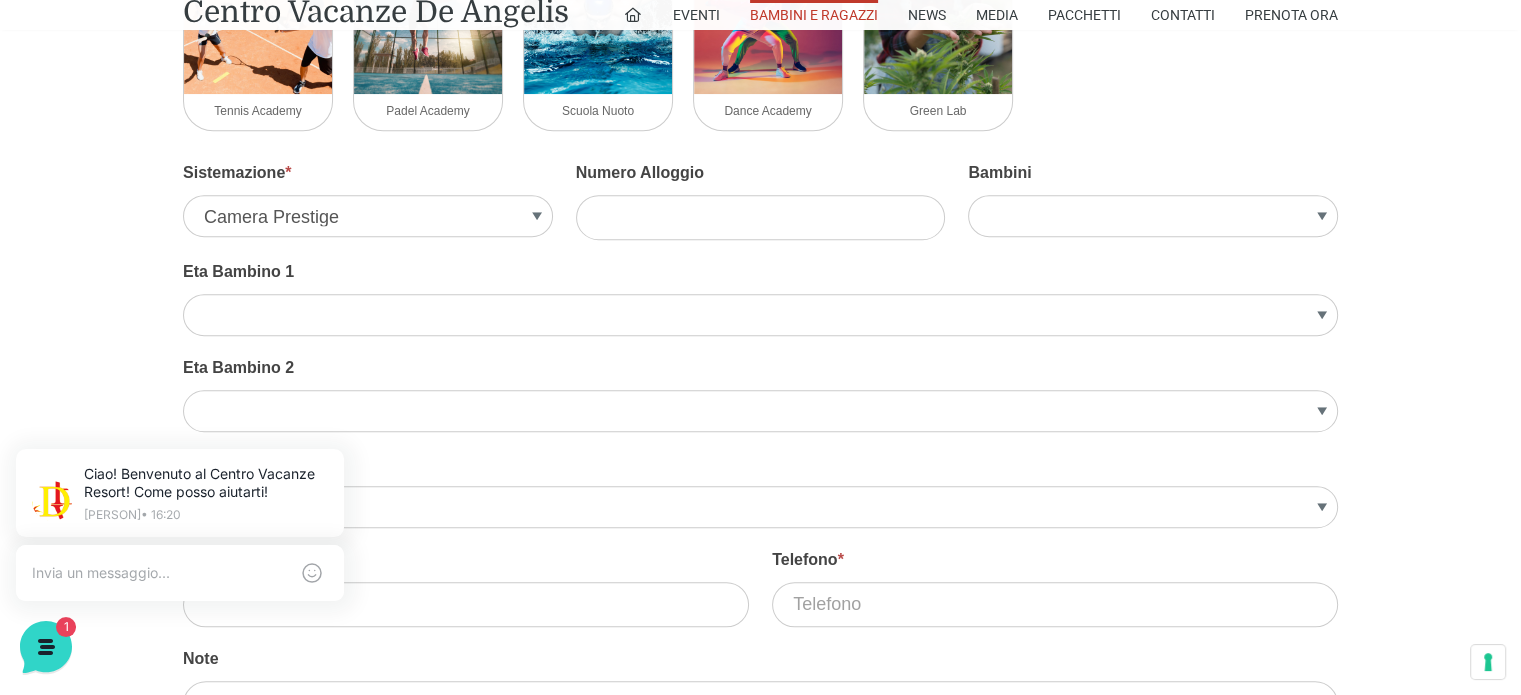 scroll, scrollTop: 1388, scrollLeft: 0, axis: vertical 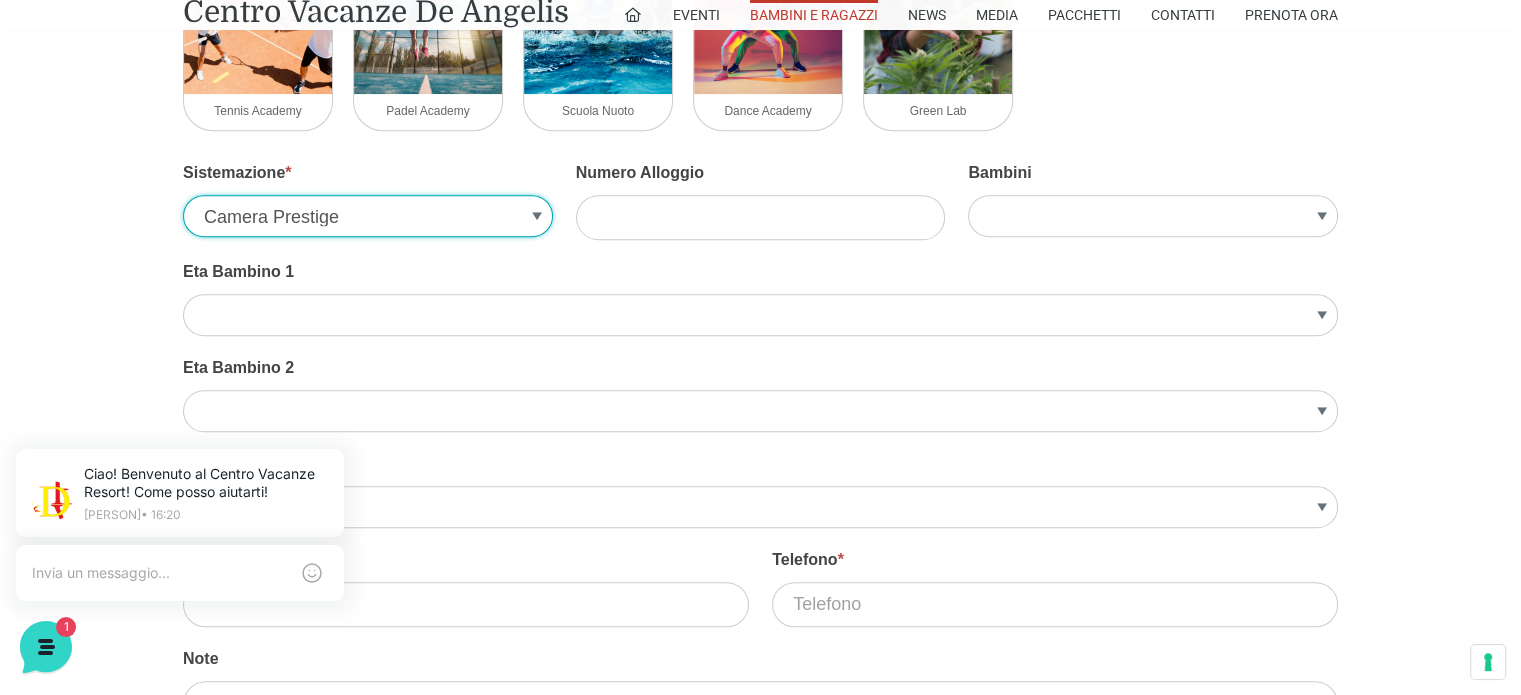 click on "Camera Prestige Suite Prestige Villa Trilocale Deluxe Villa Bilocale Deluxe Villino Trilocale Legno Appartamento Bilocale Garden Appartamento Trilocale Garden Appartamento Trilocale Terrace Appartamento Bilocale Terrace Monolocale" at bounding box center [368, 216] 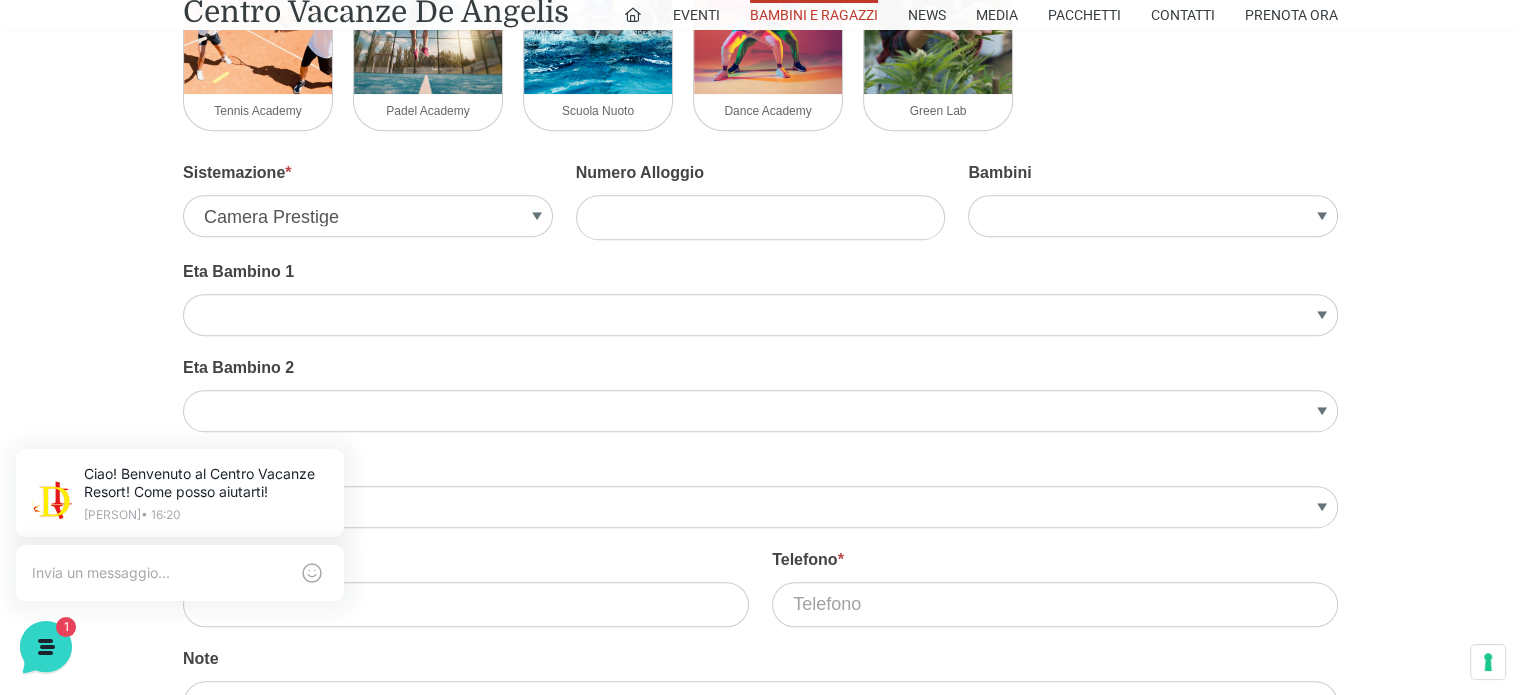 click on "Iscrizioni Mini Club
Nome
*
First
Cognome
*
Last
Arrivo
*
Partenza
*
Laboratorio
logo
acf-forms
activecampaign
authorize
aweber
bootstrap
campaignmonitor
constant_contact
getresponse
googlesheets
highrise
hubspot
mailchimp
mailpoet
paypal icon
polylang
salesforce
salesforcealt
stripe
stripealt
twilio
woocommerce
Zapier
required
delete
move
drag
clear
noclear
duplicate
copy
clone
tooltip
tooltip_solid
forbid
checkmark
image
checkmark circle
checkmark square
check
check1
plus
plus1
plus2
plus3
plus4" at bounding box center [760, 272] 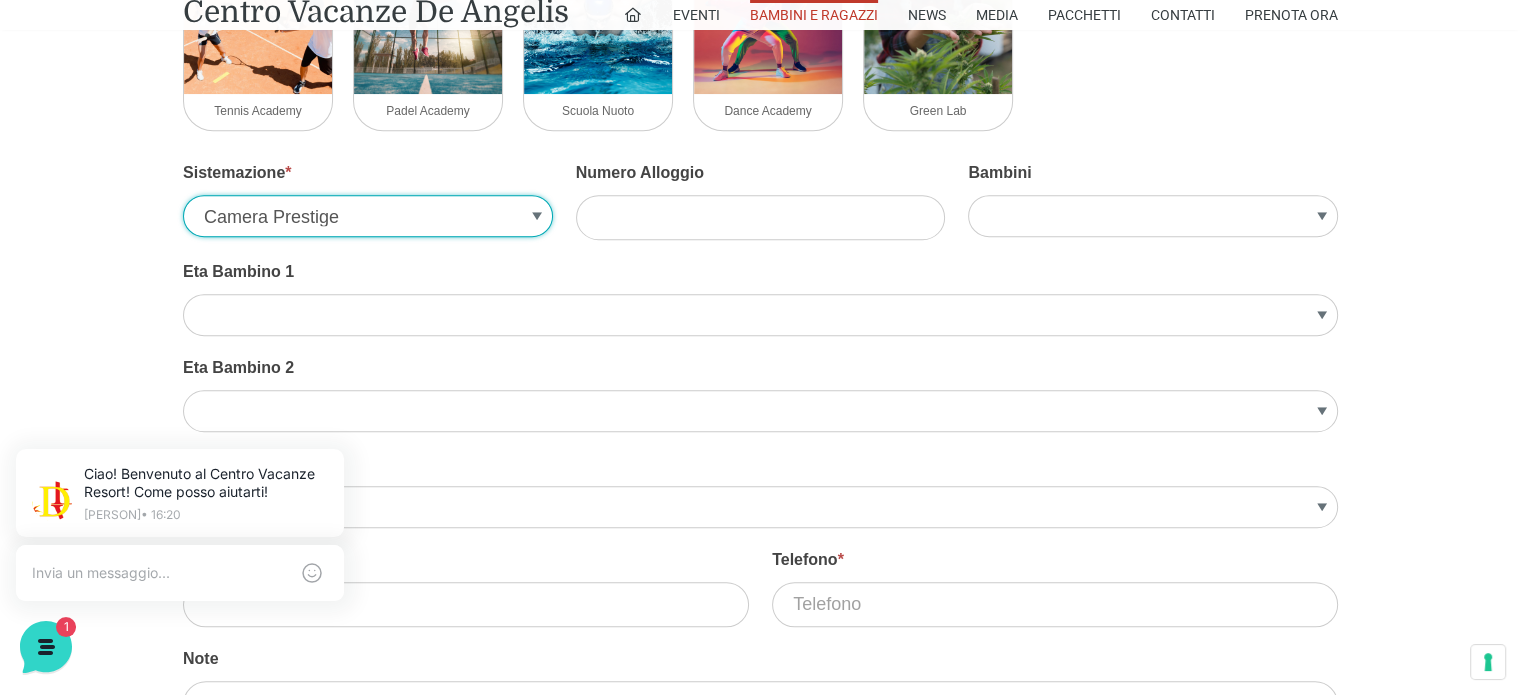 click on "Camera Prestige Suite Prestige Villa Trilocale Deluxe Villa Bilocale Deluxe Villino Trilocale Legno Appartamento Bilocale Garden Appartamento Trilocale Garden Appartamento Trilocale Terrace Appartamento Bilocale Terrace Monolocale" at bounding box center [368, 216] 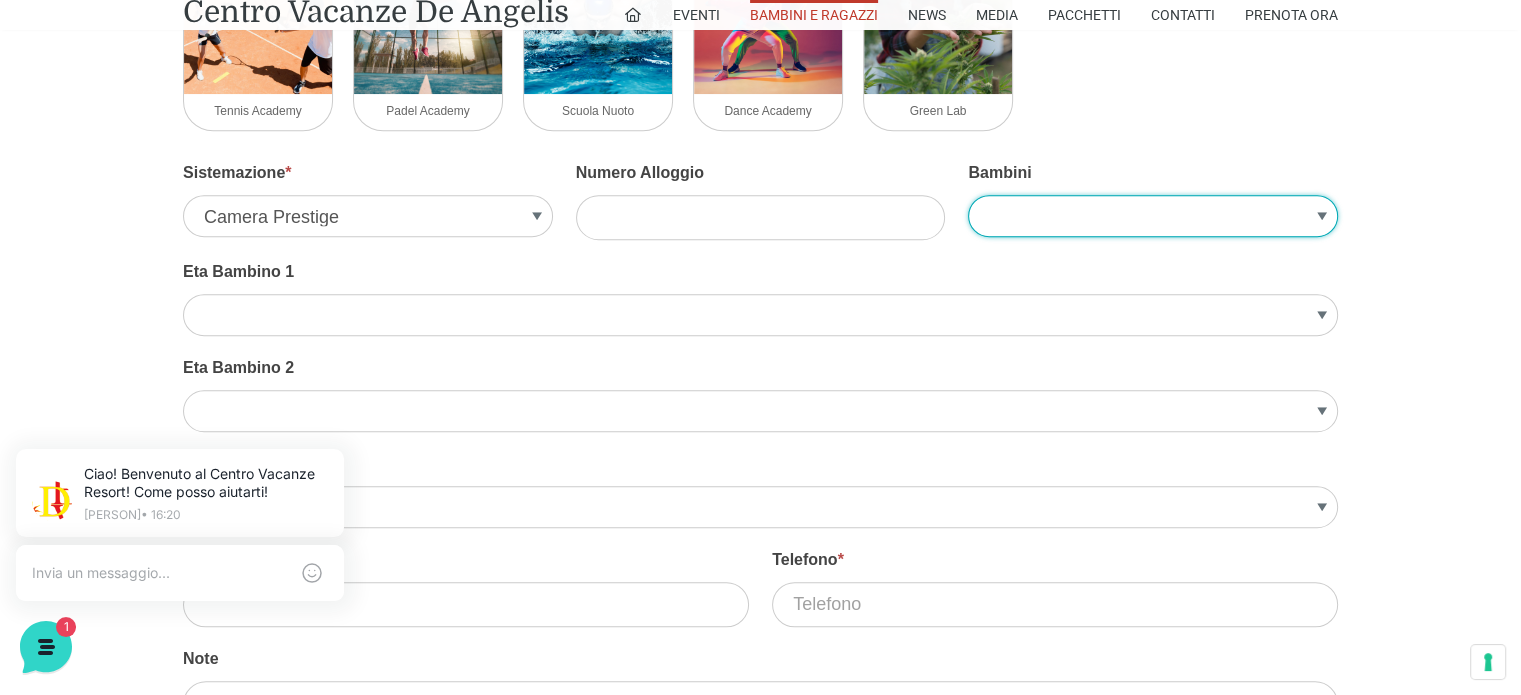 click on "1 2 3" at bounding box center [1153, 216] 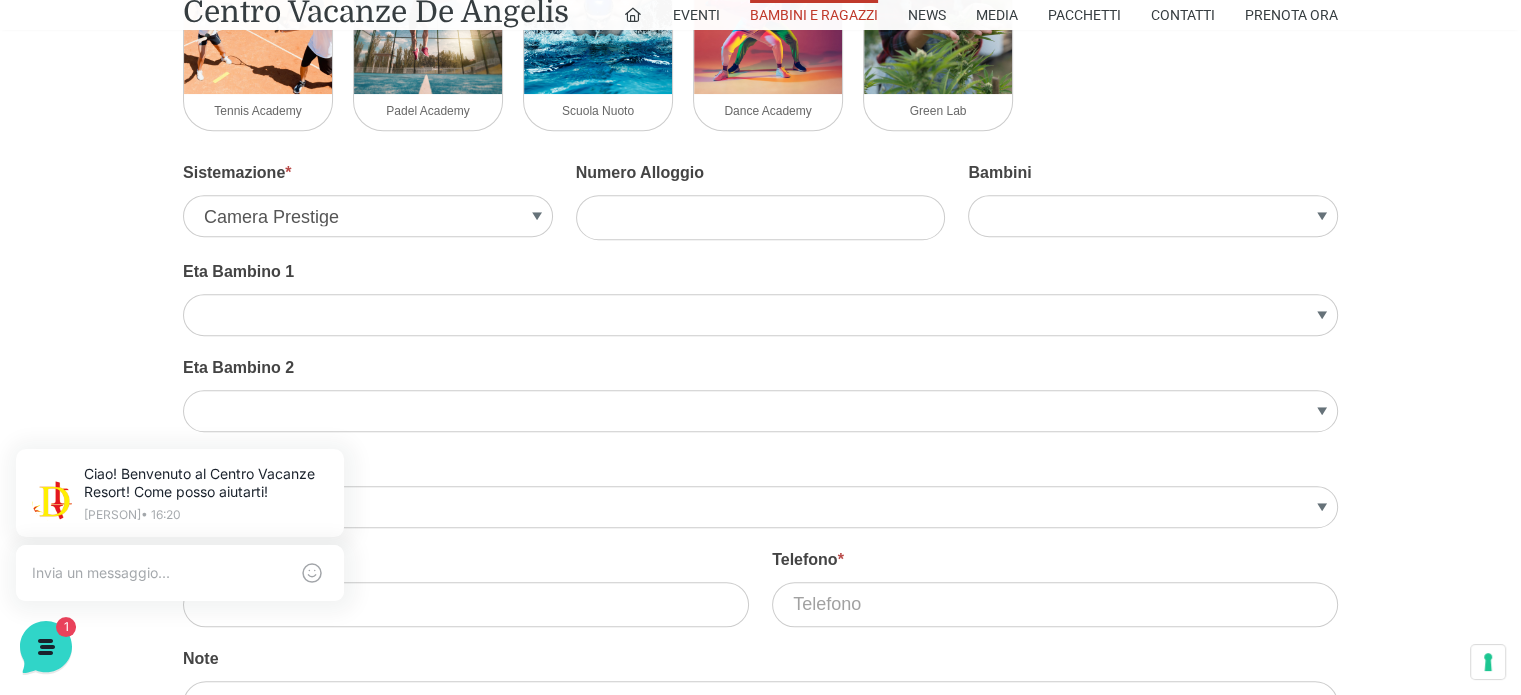 click on "Iscrizioni Mini Club
Nome
*
[FIRST]
Cognome
*
[LAST]
Arrivo
*
Partenza
*
Laboratorio
logo
acf-forms
activecampaign
authorize
aweber
bootstrap
campaignmonitor
constant_contact
getresponse
googlesheets
highrise
hubspot
mailchimp
mailpoet
paypal icon
polylang
salesforce
salesforcealt
stripe
stripealt
twilio
woocommerce
Zapier
required
delete
move
drag
clear
noclear
duplicate
copy
clone
tooltip
tooltip_solid
forbid
checkmark
image
checkmark circle
checkmark square
check
check1
plus
plus1
plus2
plus3
plus4" at bounding box center (760, 272) 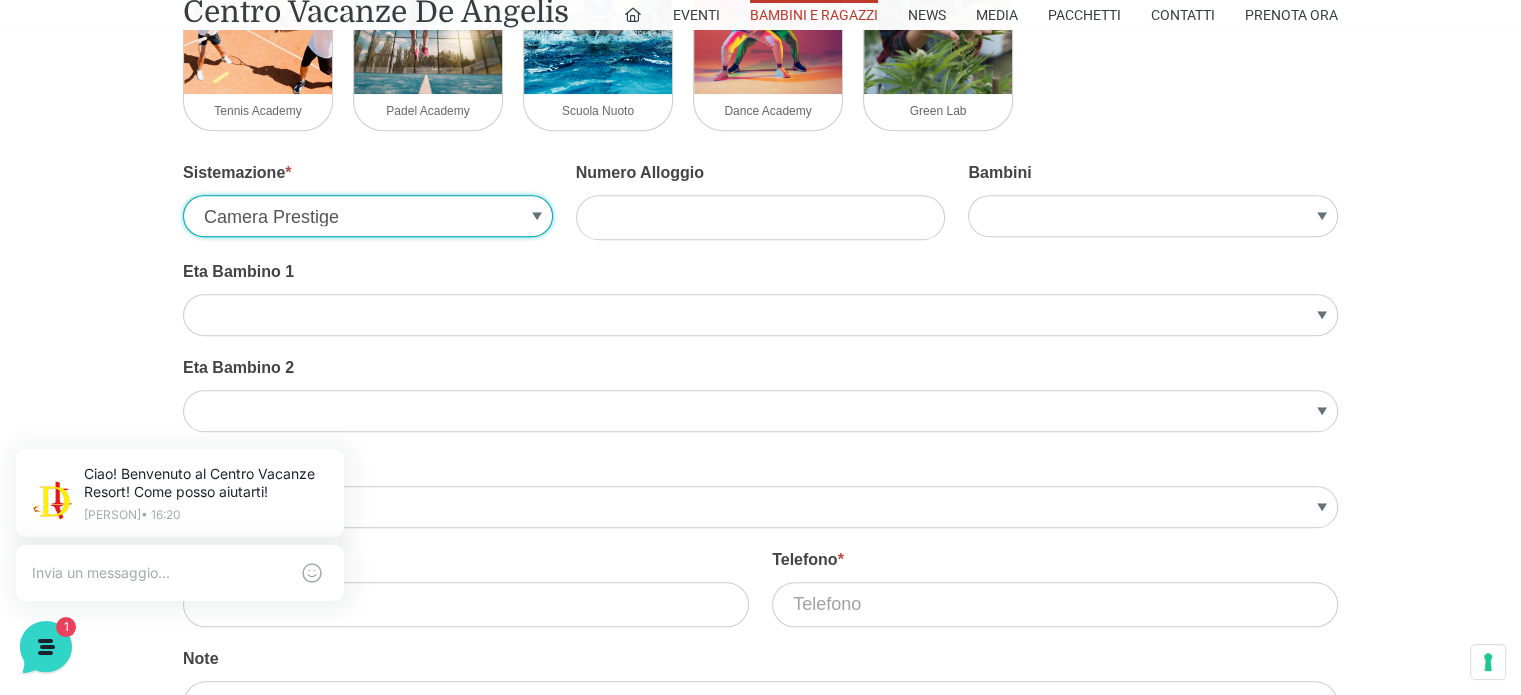 click on "Camera Prestige Suite Prestige Villa Trilocale Deluxe Villa Bilocale Deluxe Villino Trilocale Legno Appartamento Bilocale Garden Appartamento Trilocale Garden Appartamento Trilocale Terrace Appartamento Bilocale Terrace Monolocale" at bounding box center (368, 216) 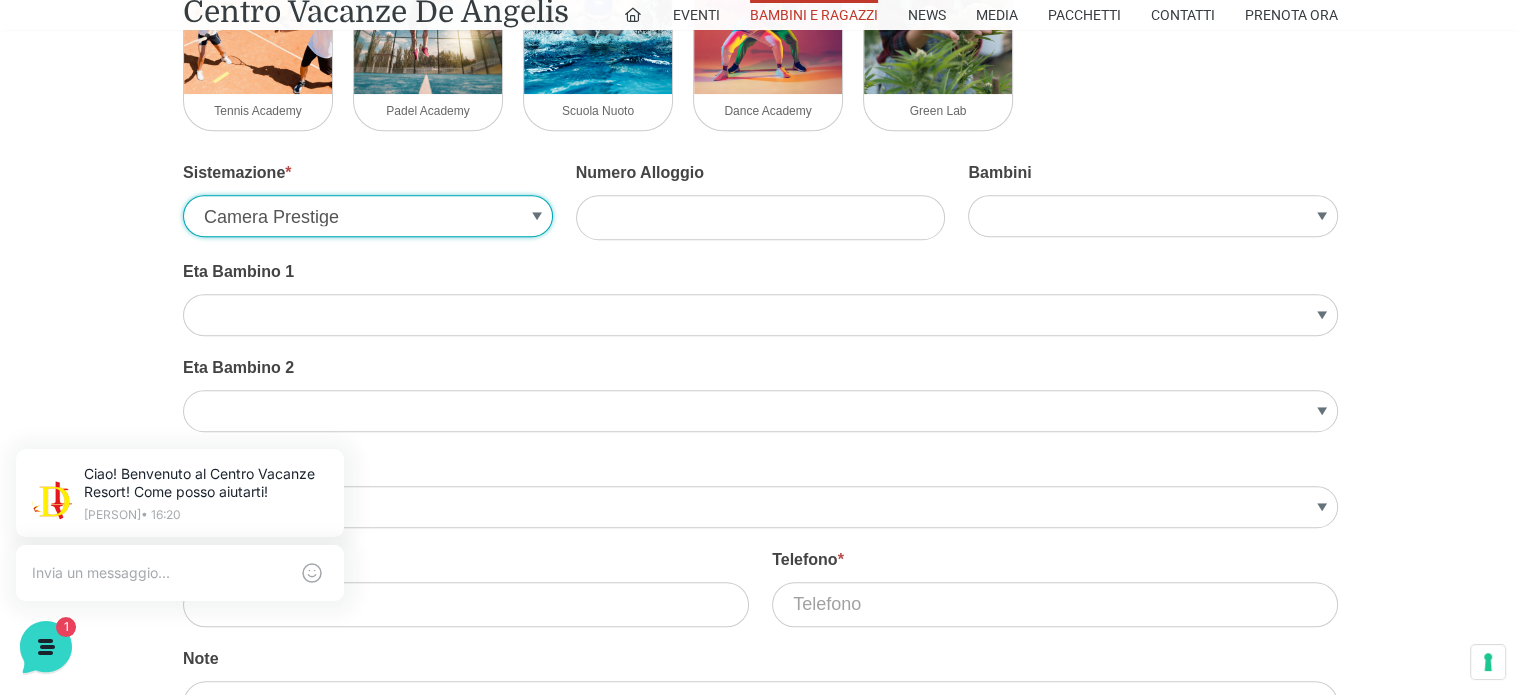 select on "Villa Trilocale Deluxe" 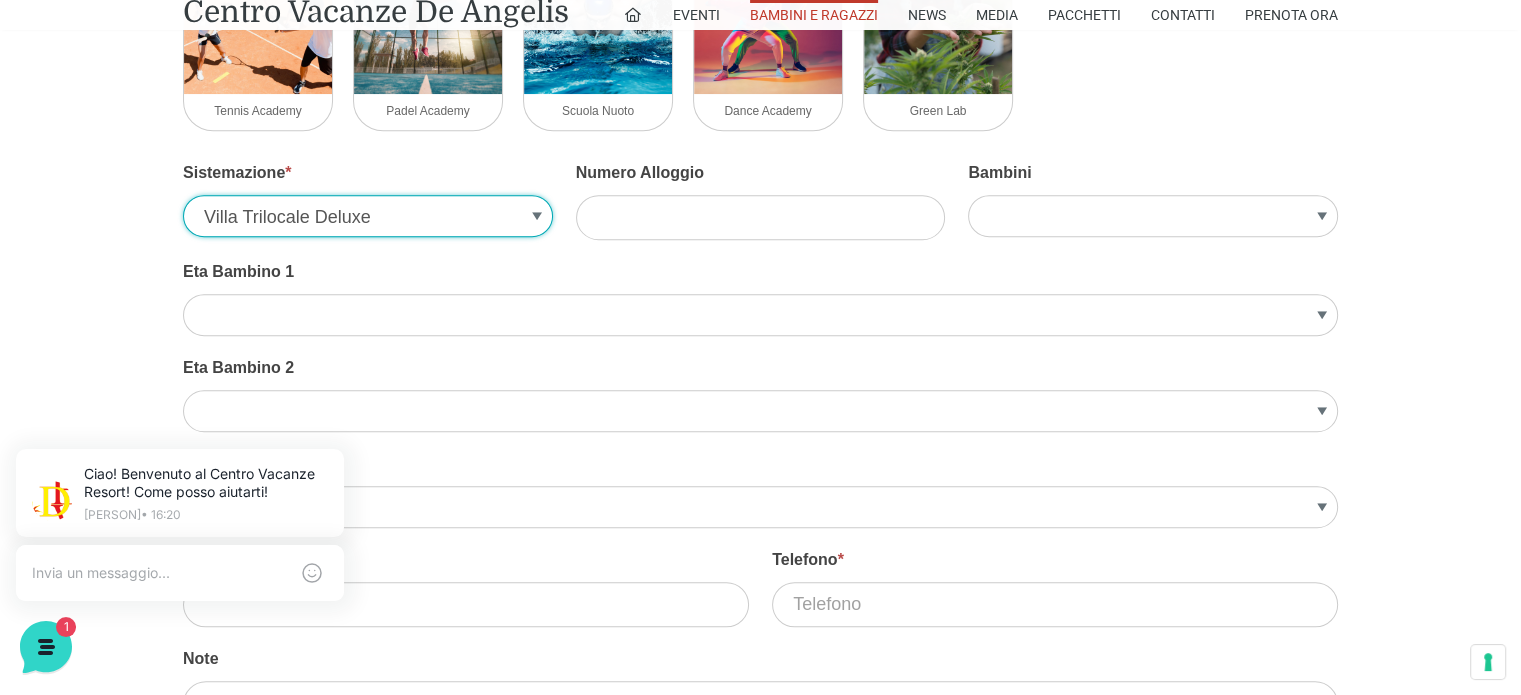click on "Camera Prestige Suite Prestige Villa Trilocale Deluxe Villa Bilocale Deluxe Villino Trilocale Legno Appartamento Bilocale Garden Appartamento Trilocale Garden Appartamento Trilocale Terrace Appartamento Bilocale Terrace Monolocale" at bounding box center [368, 216] 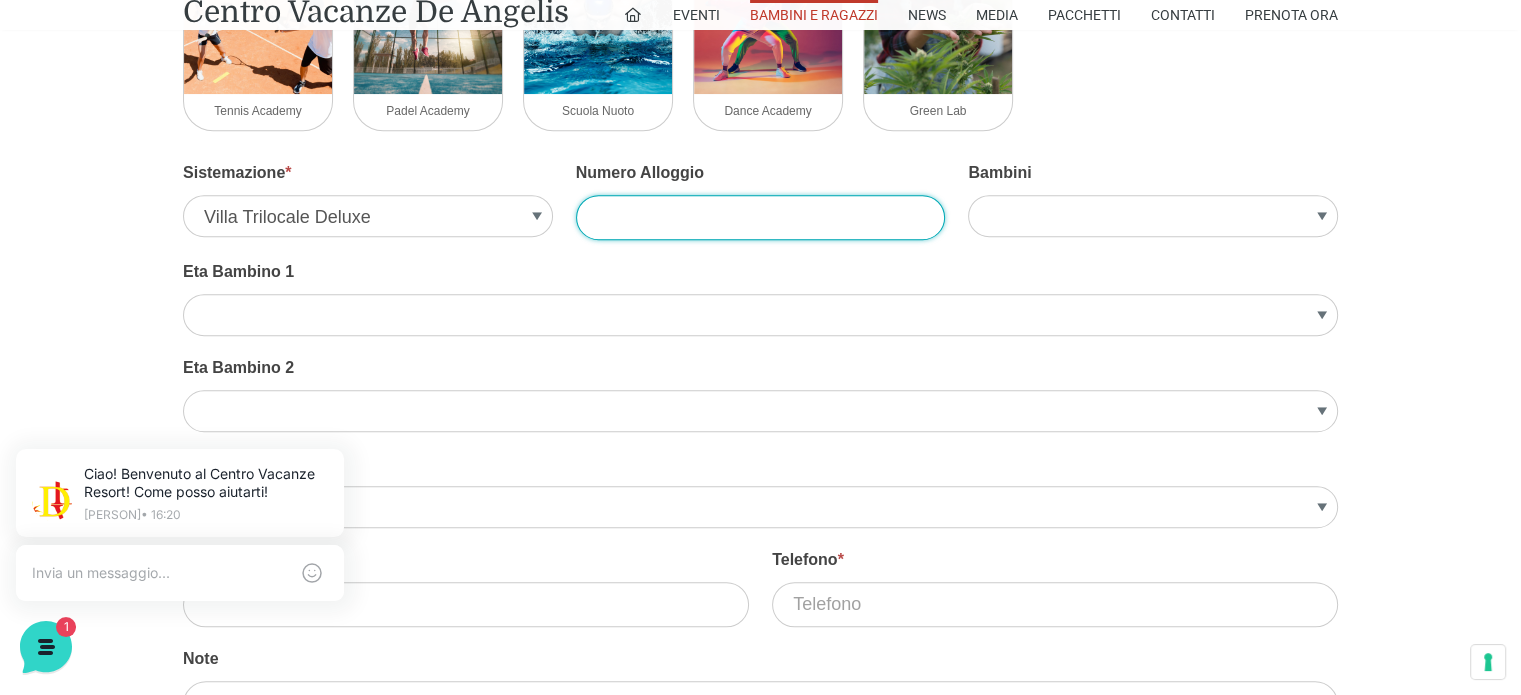 click on "Numero Alloggio" at bounding box center [761, 217] 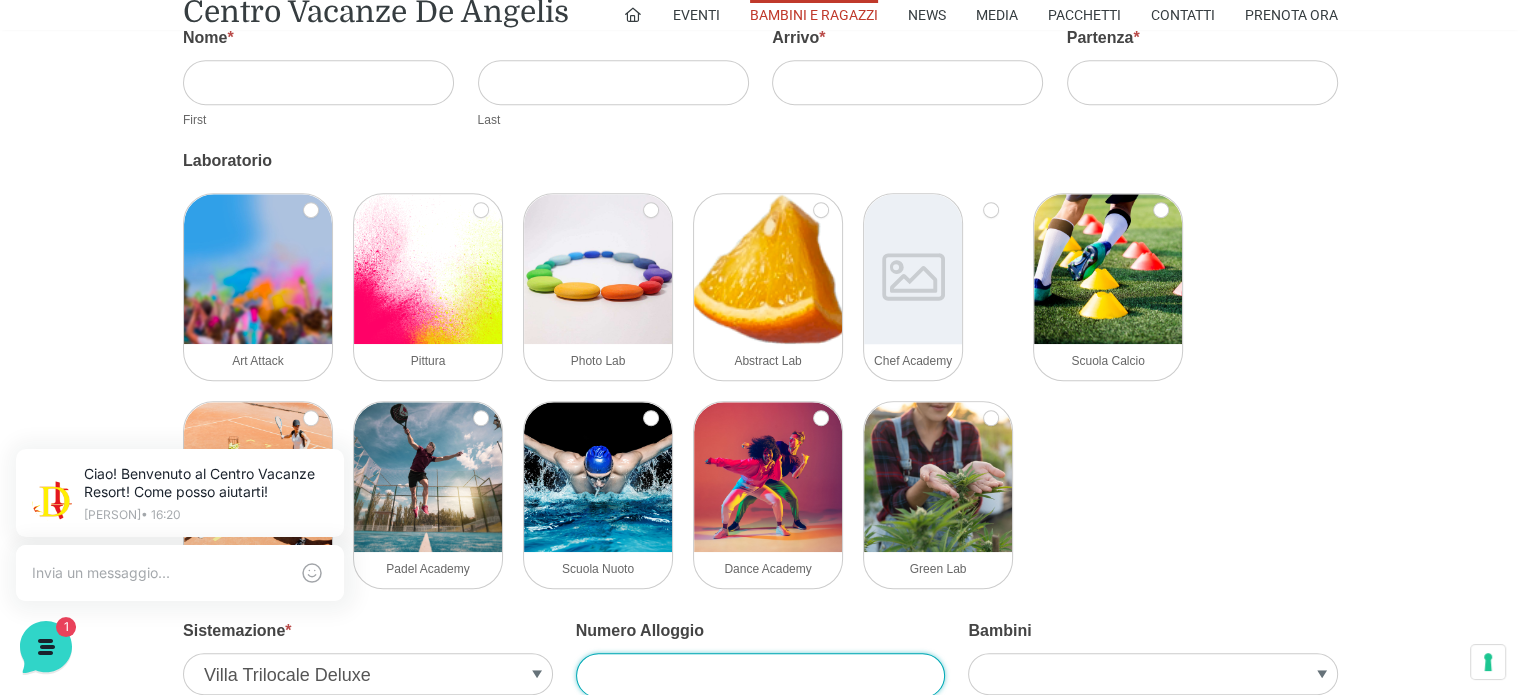 scroll, scrollTop: 876, scrollLeft: 0, axis: vertical 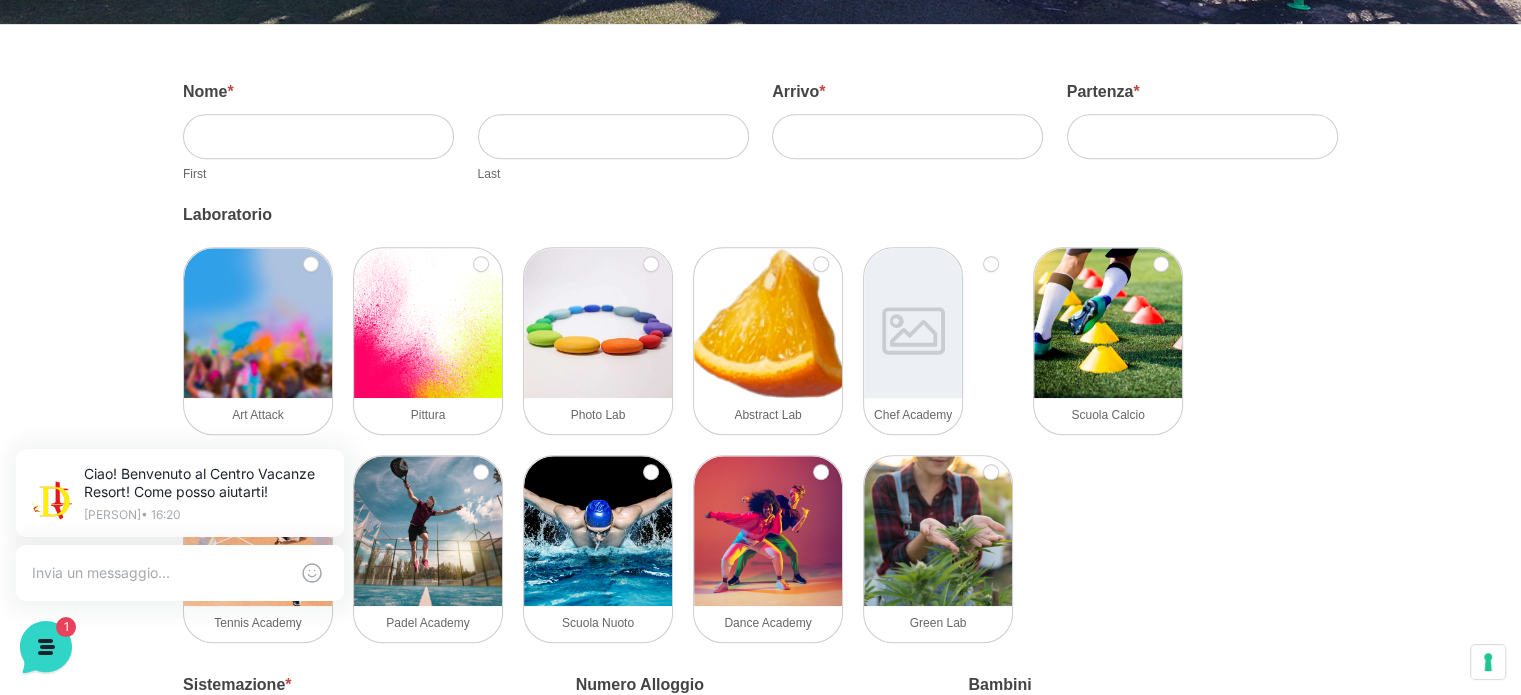click on "Iscrizioni Mini Club
Nome
*
[FIRST]
Cognome
*
[LAST]
Arrivo
*
Partenza
*
Laboratorio
logo
acf-forms
activecampaign
authorize
aweber
bootstrap
campaignmonitor
constant_contact
getresponse
googlesheets
highrise
hubspot
mailchimp
mailpoet
paypal icon
polylang
salesforce
salesforcealt
stripe
stripealt
twilio
woocommerce
Zapier
required
delete
move
drag
clear
noclear
duplicate
copy
clone
tooltip
tooltip_solid
forbid
checkmark
image
checkmark circle
checkmark square
check
check1
plus
plus1
plus2
plus3
plus4" at bounding box center [760, 784] 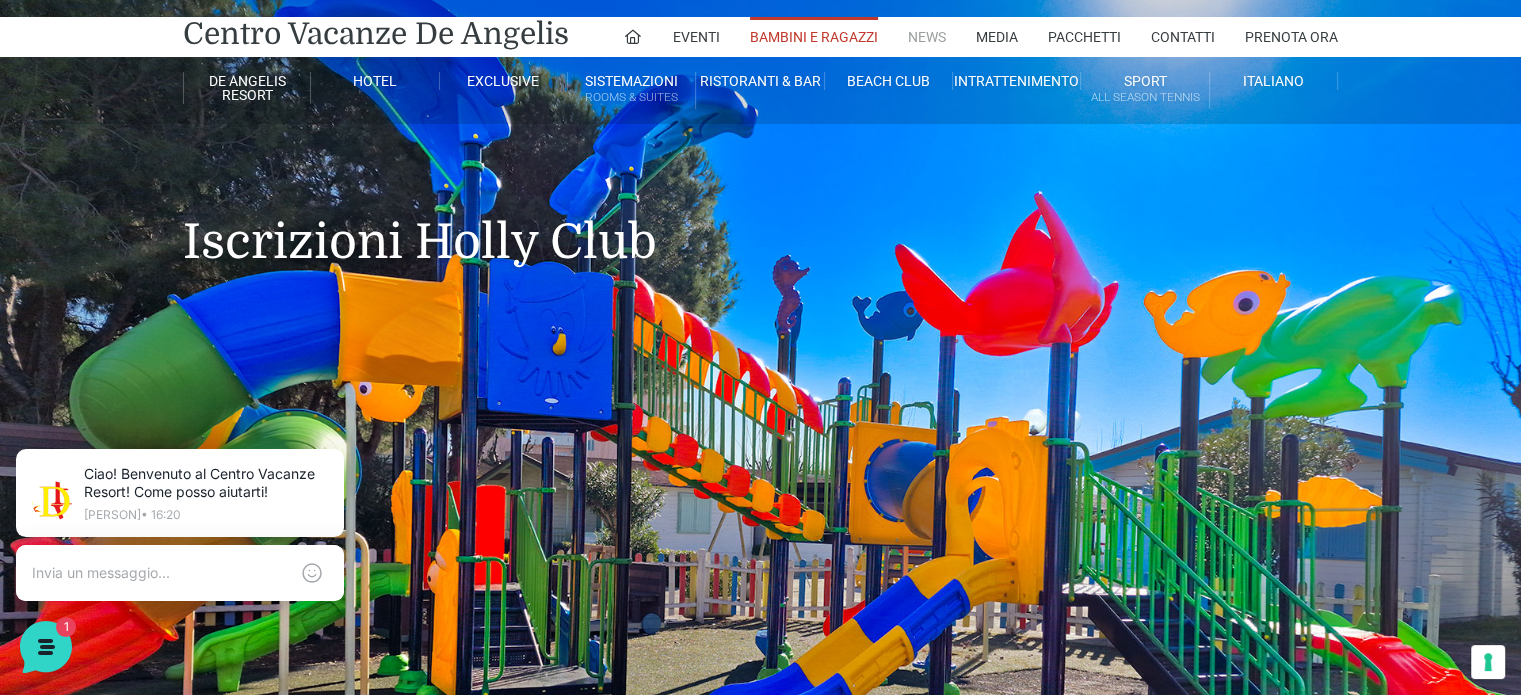 scroll, scrollTop: 0, scrollLeft: 0, axis: both 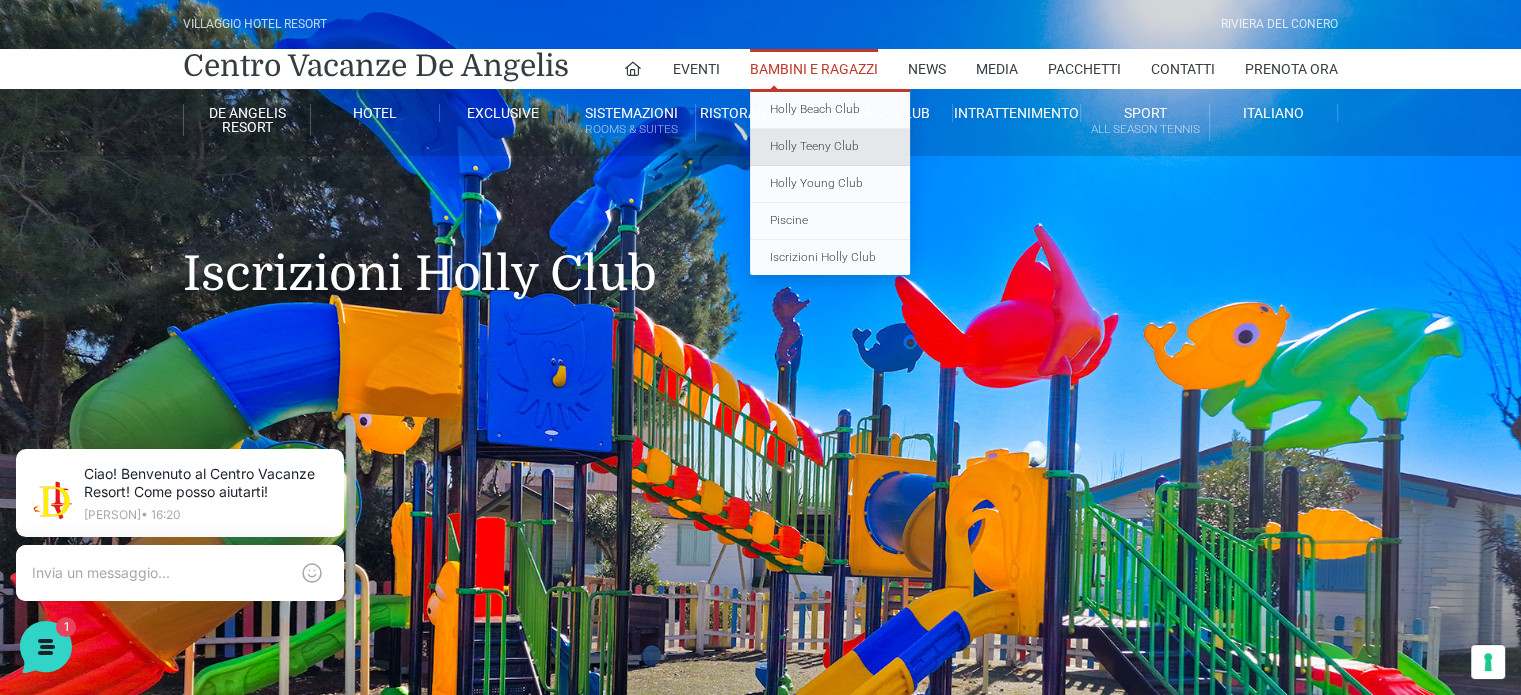 click on "Holly Teeny Club" at bounding box center [830, 147] 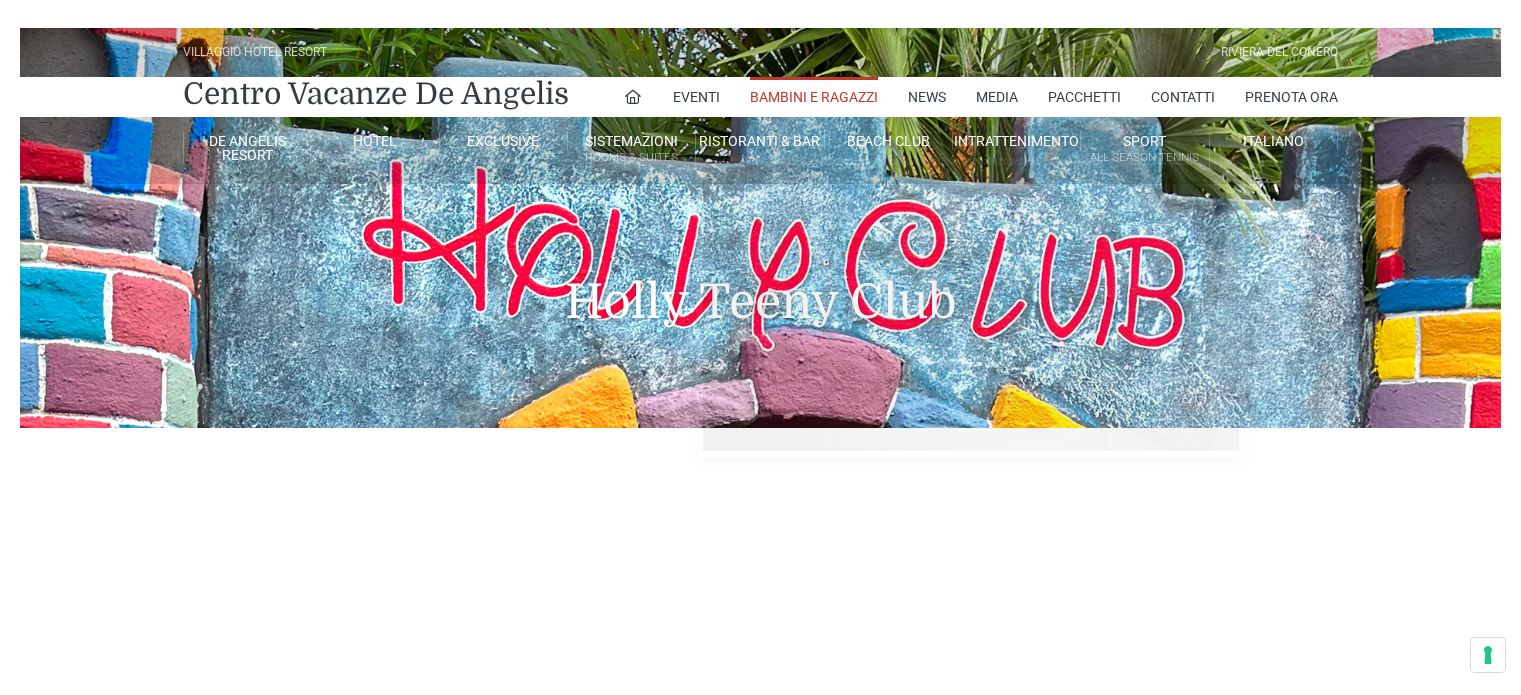 scroll, scrollTop: 0, scrollLeft: 0, axis: both 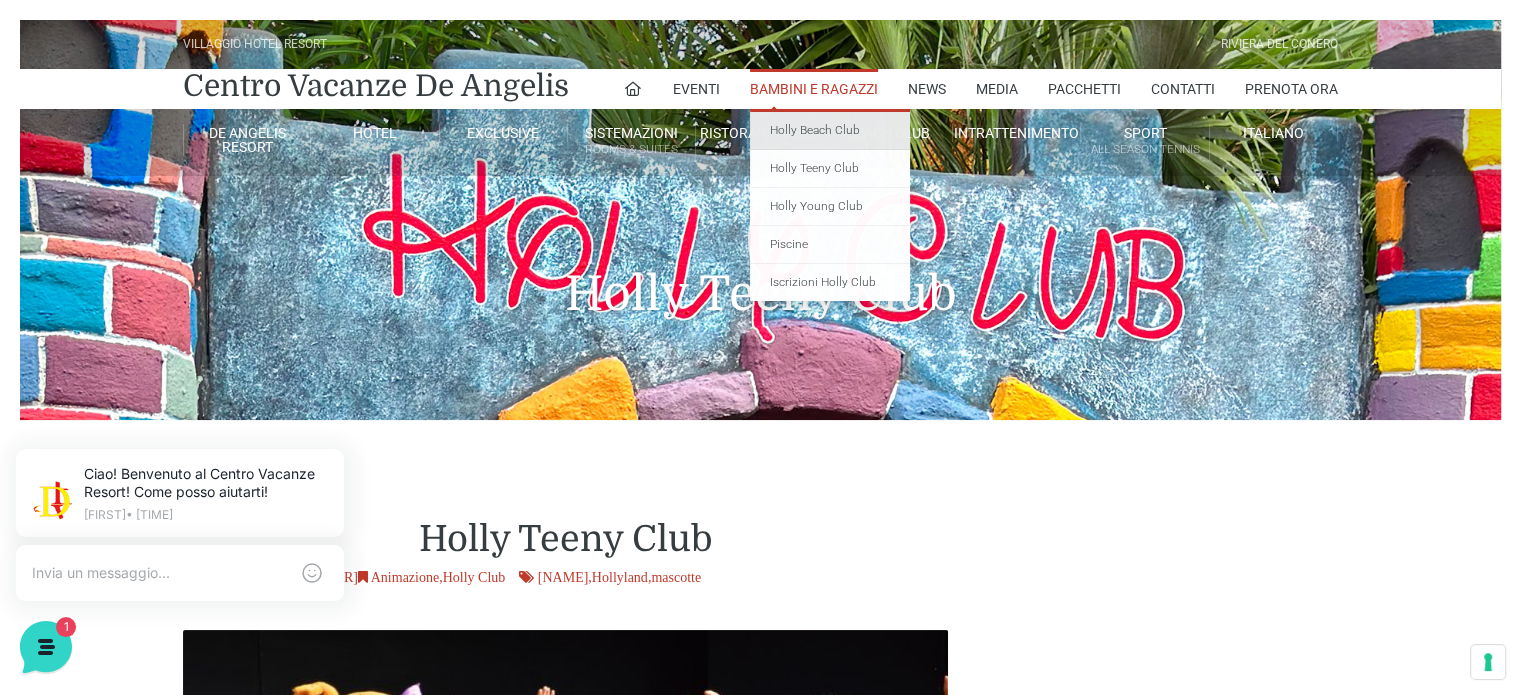 click on "Holly Beach Club" at bounding box center [830, 131] 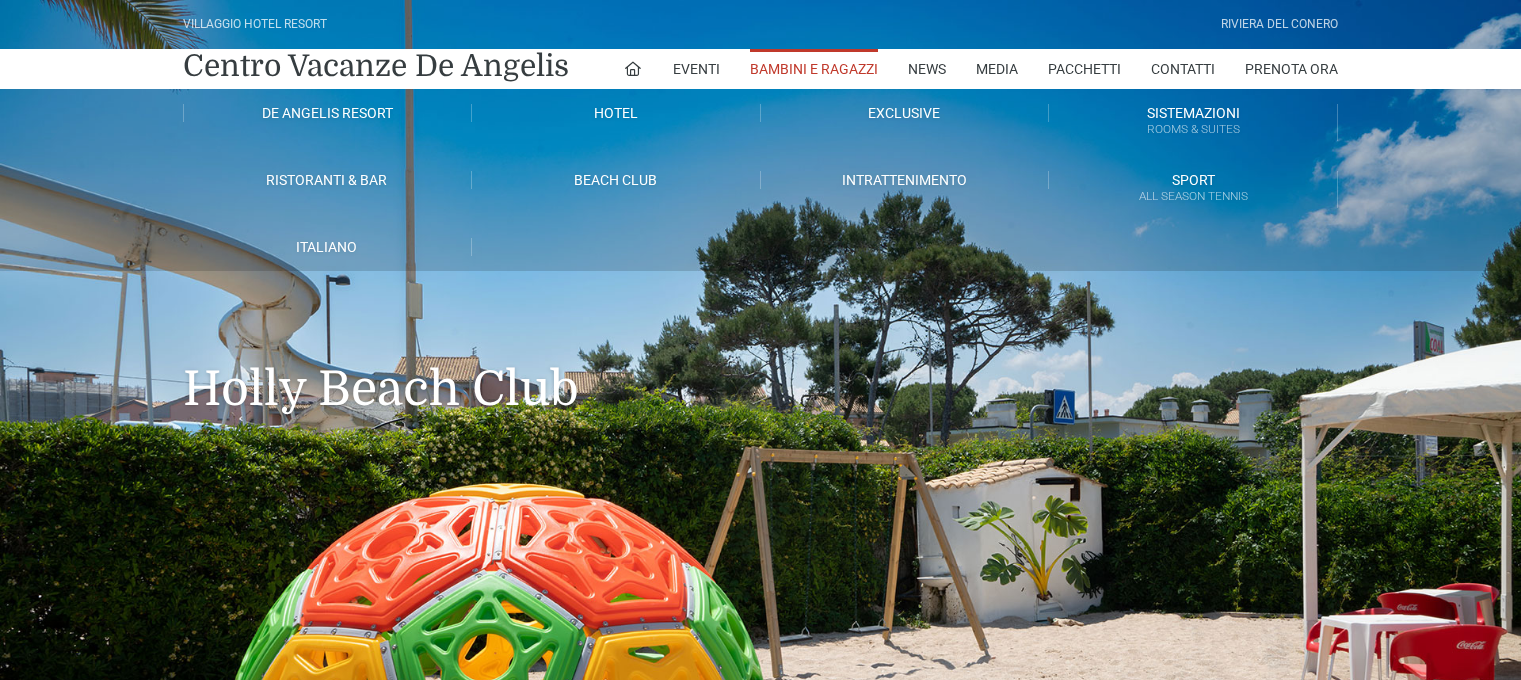 scroll, scrollTop: 0, scrollLeft: 0, axis: both 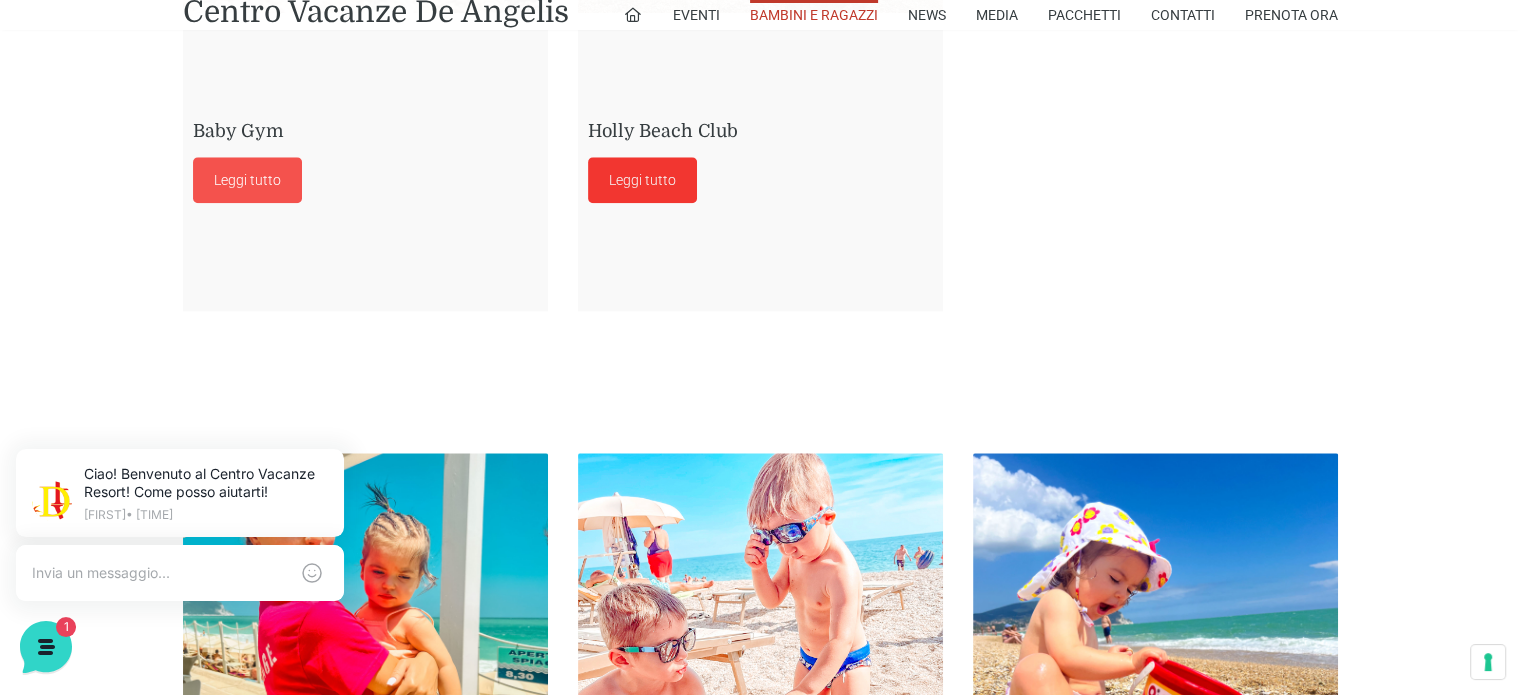 click on "Leggi tutto" at bounding box center [642, 180] 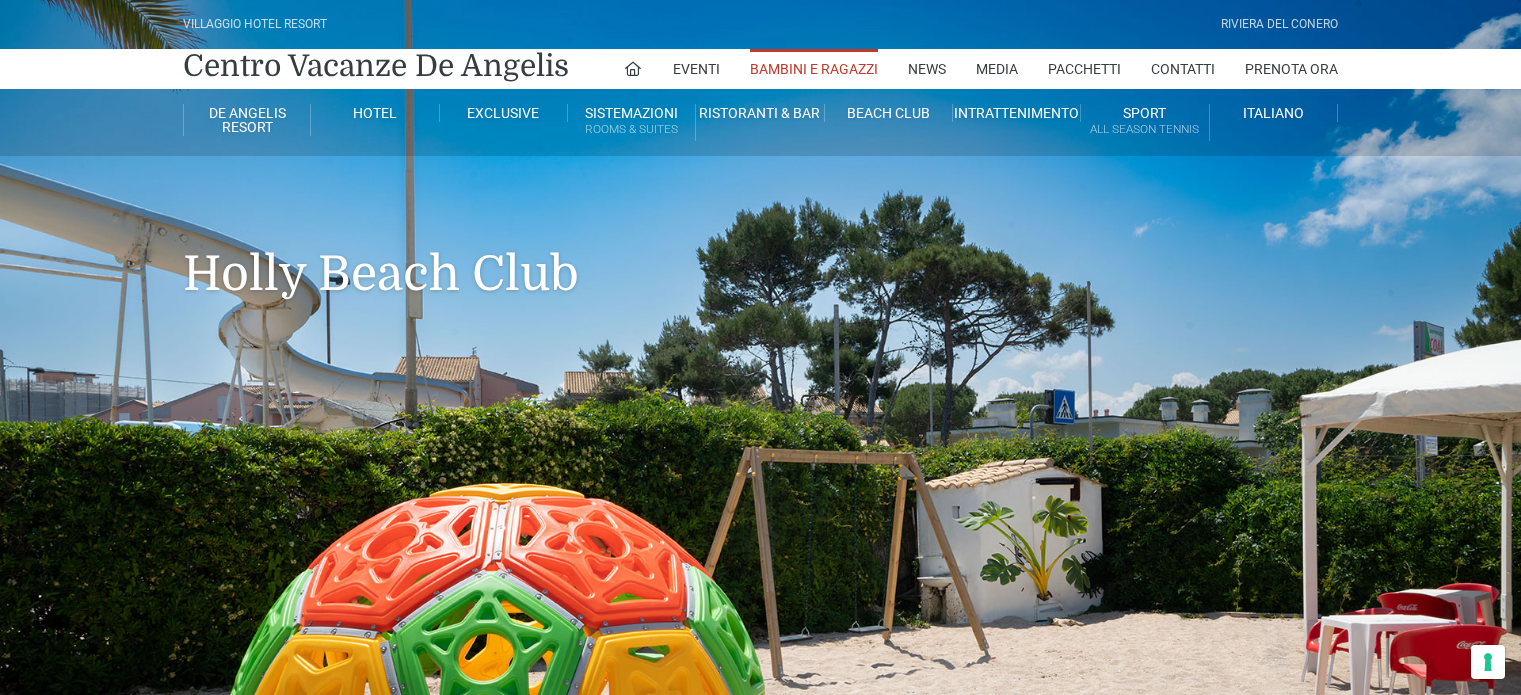 scroll, scrollTop: 0, scrollLeft: 0, axis: both 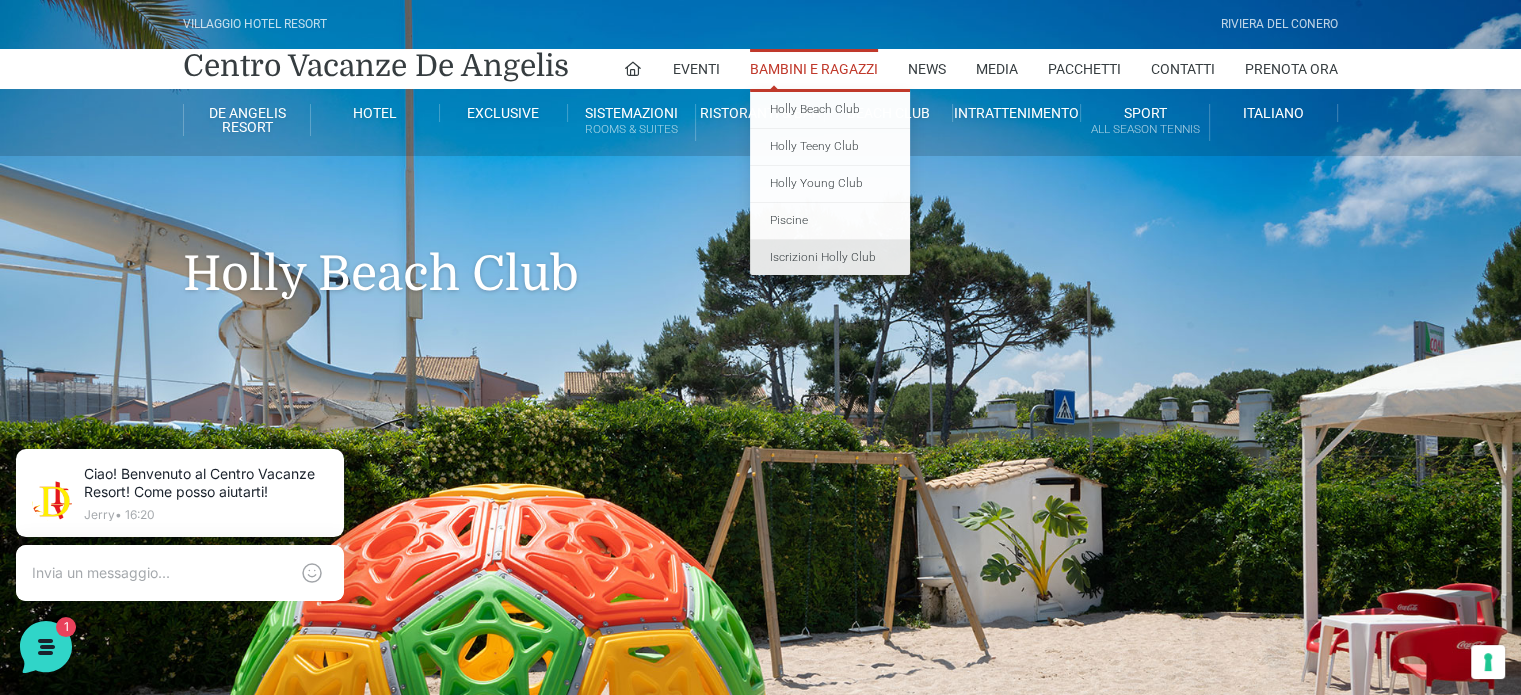 click on "Iscrizioni Holly Club" at bounding box center [830, 258] 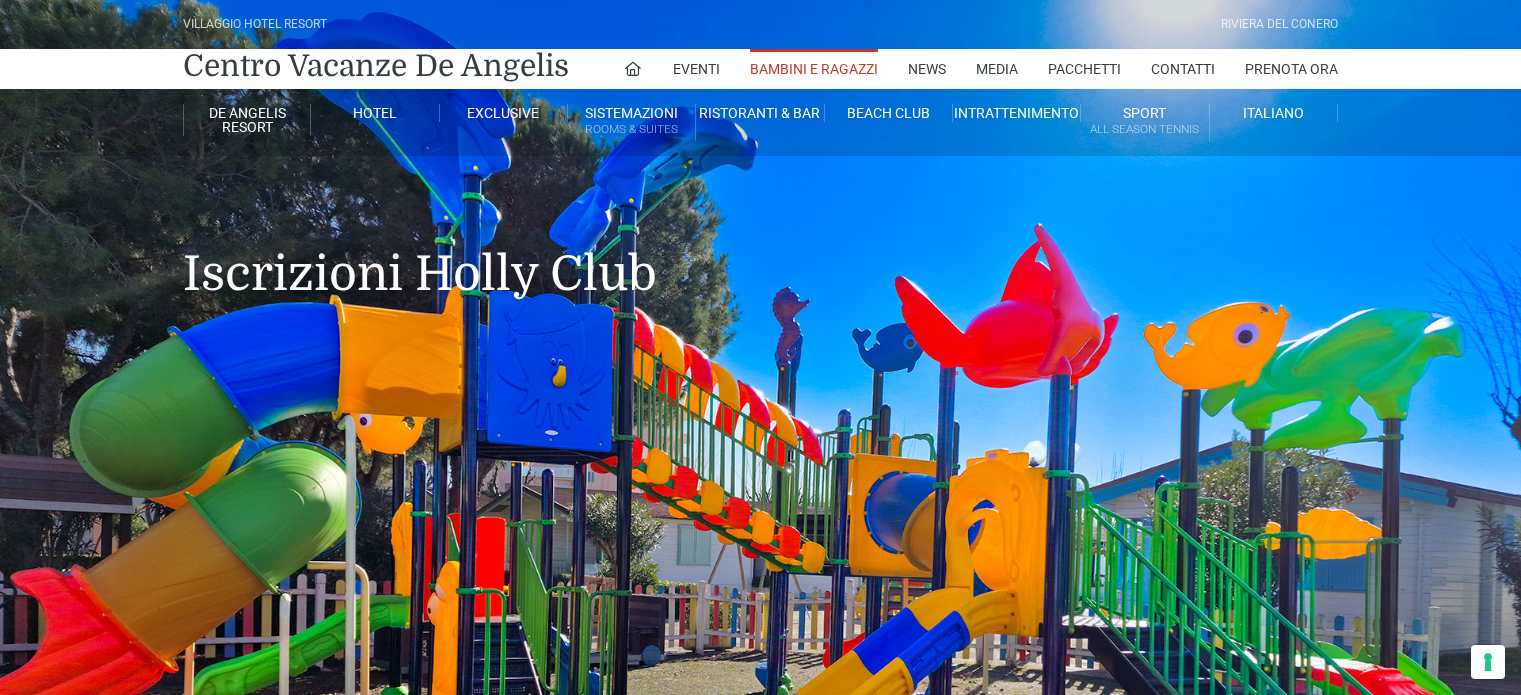 scroll, scrollTop: 0, scrollLeft: 0, axis: both 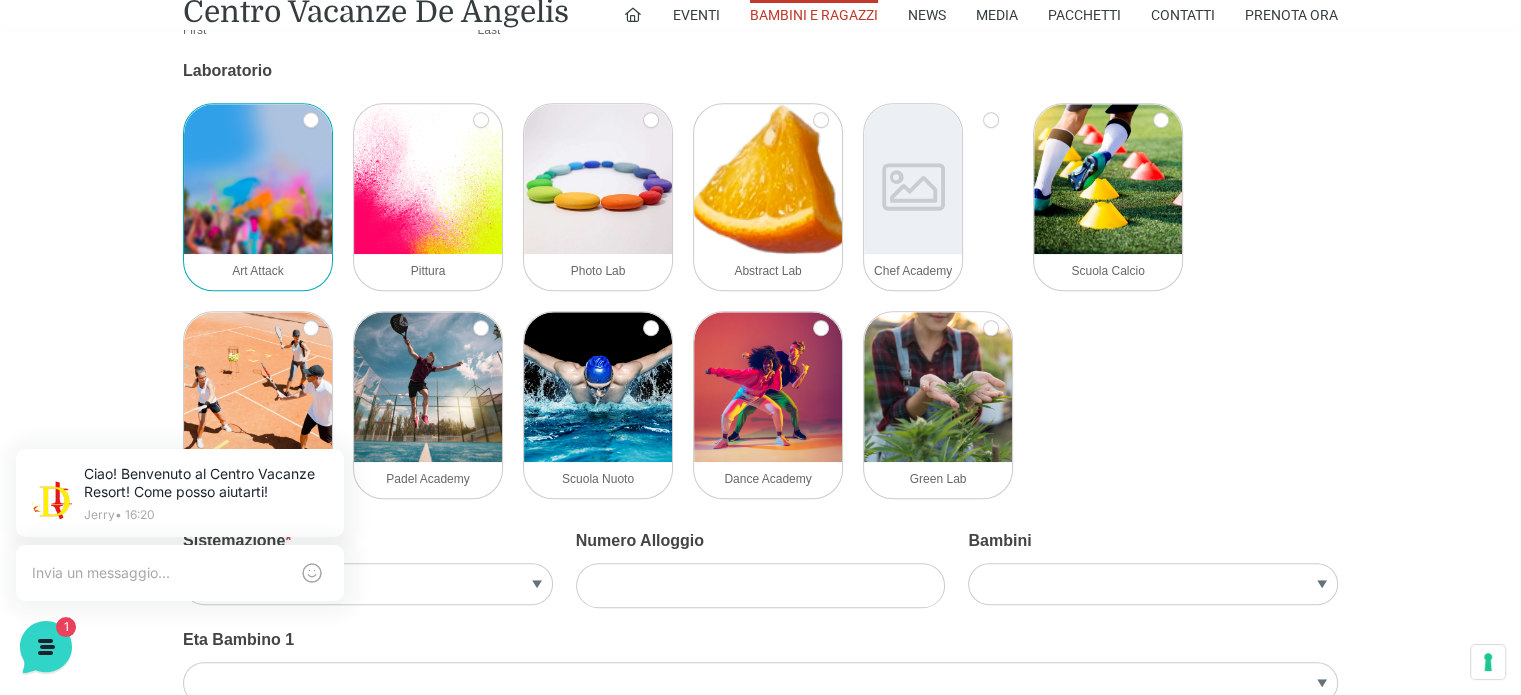 click at bounding box center [258, 179] 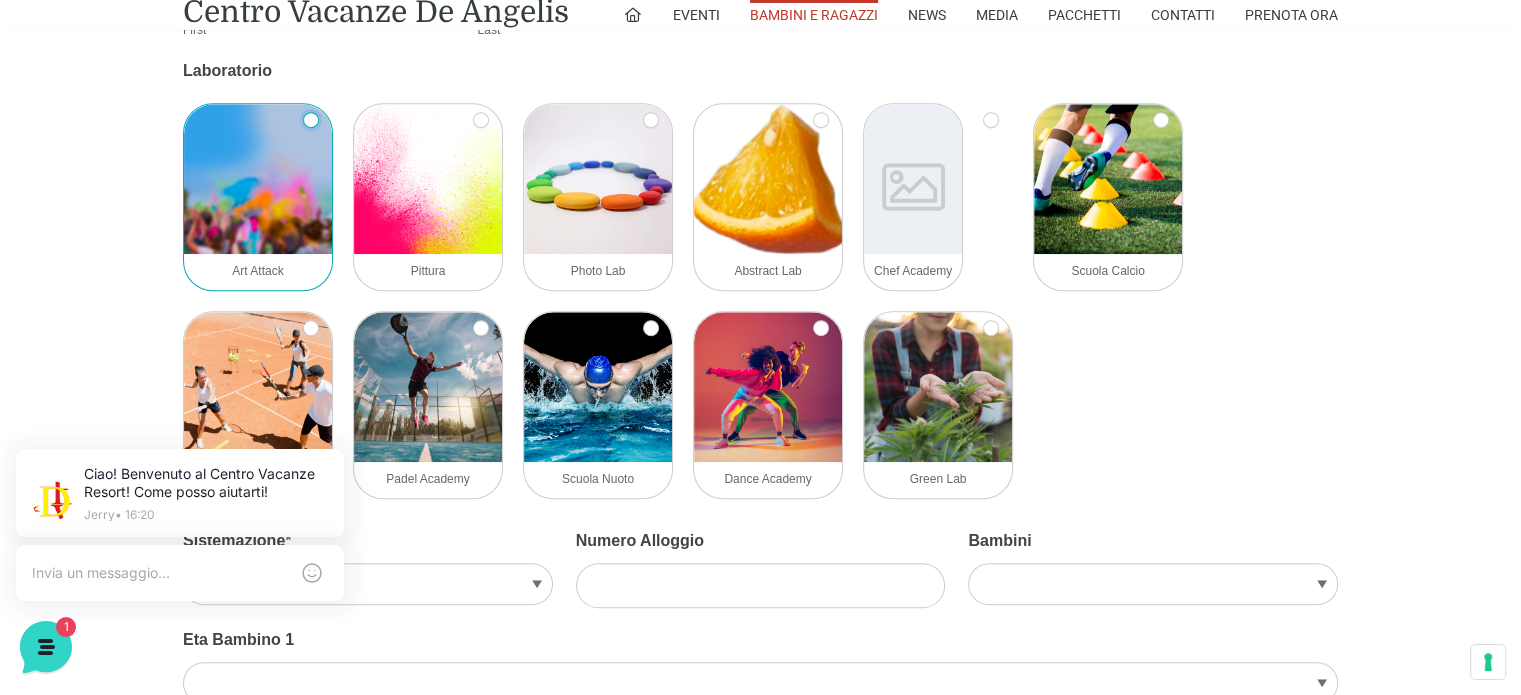 click on "Art Attack" at bounding box center [311, 120] 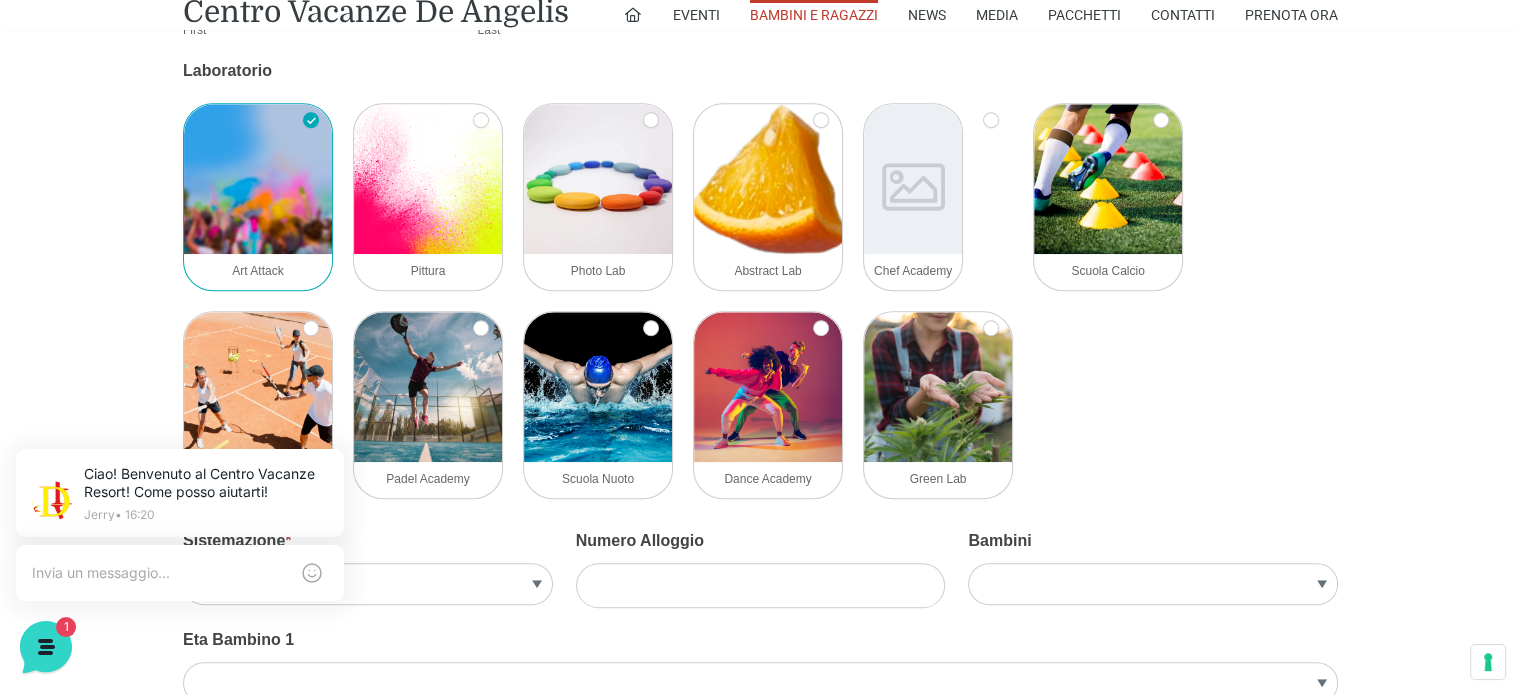 click at bounding box center [258, 179] 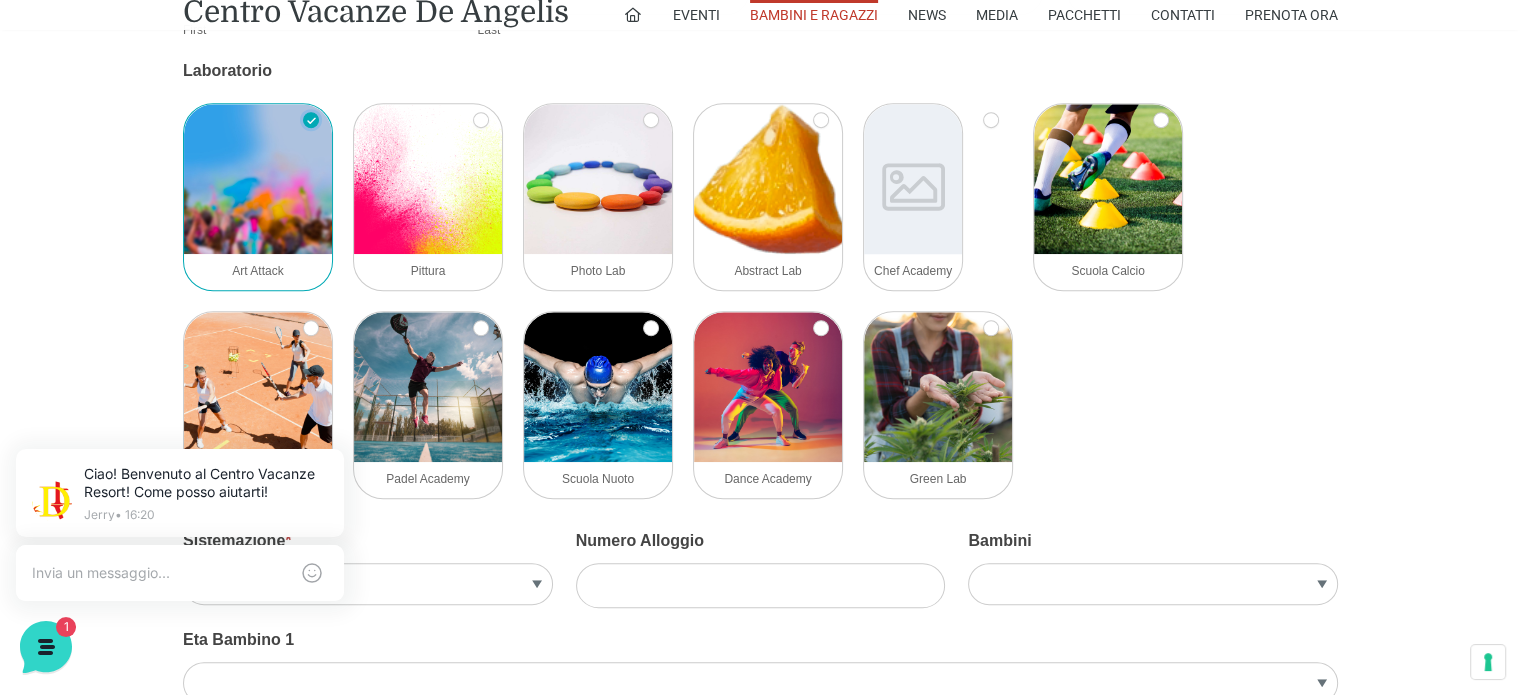 click on "Art Attack" at bounding box center (311, 120) 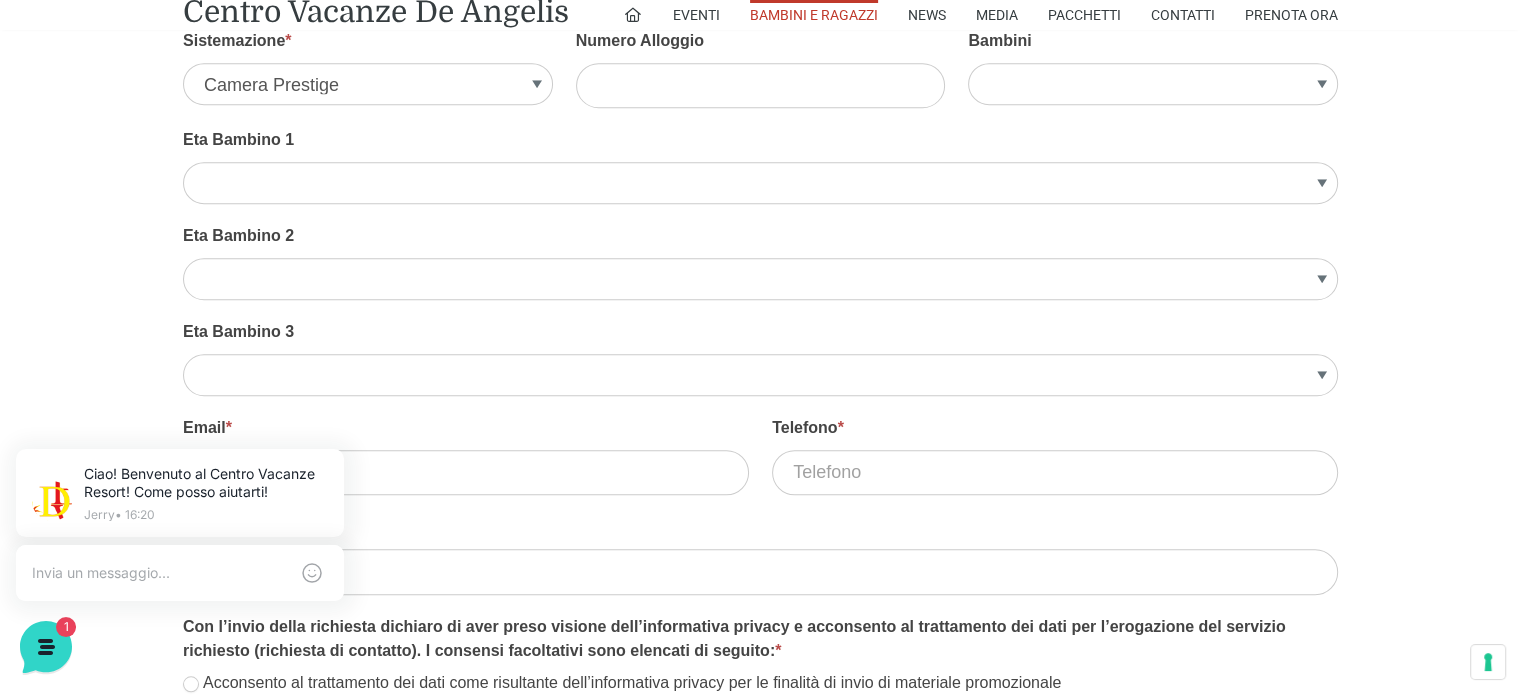 scroll, scrollTop: 1394, scrollLeft: 0, axis: vertical 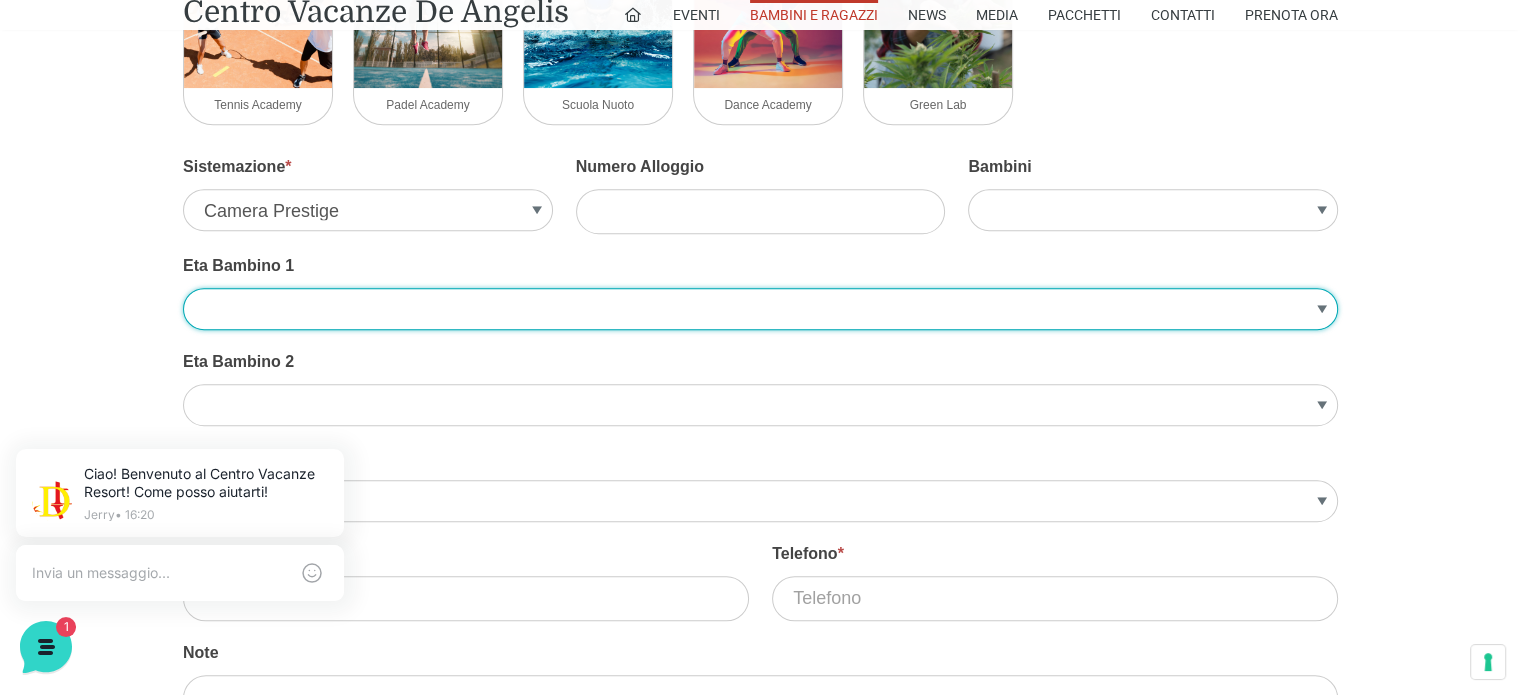 click on "1 2 3 4 5 6 7 8 9 10" at bounding box center [760, 309] 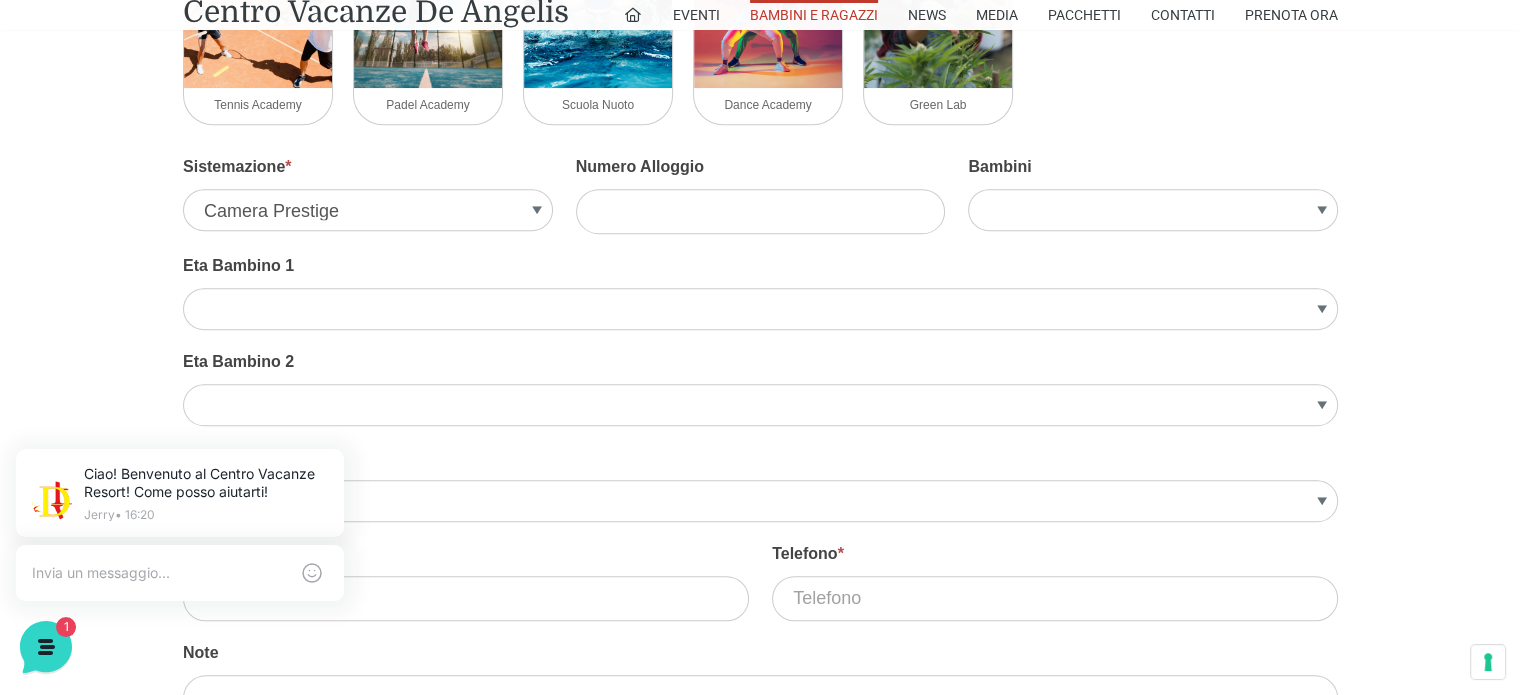 click on "Iscrizioni Mini Club
Nome
*
First
Cognome
*
Last
Arrivo
*
Partenza
*
Laboratorio
logo
acf-forms
activecampaign
authorize
aweber
bootstrap
campaignmonitor
constant_contact
getresponse
googlesheets
highrise
hubspot
mailchimp
mailpoet
paypal icon
polylang
salesforce
salesforcealt
stripe
stripealt
twilio
woocommerce
Zapier
required
delete
move
drag
clear
noclear
duplicate
copy
clone
tooltip
tooltip_solid
forbid
checkmark
image
checkmark circle
checkmark square
check
check1
plus
plus1
plus2
plus3
plus4" at bounding box center (760, 266) 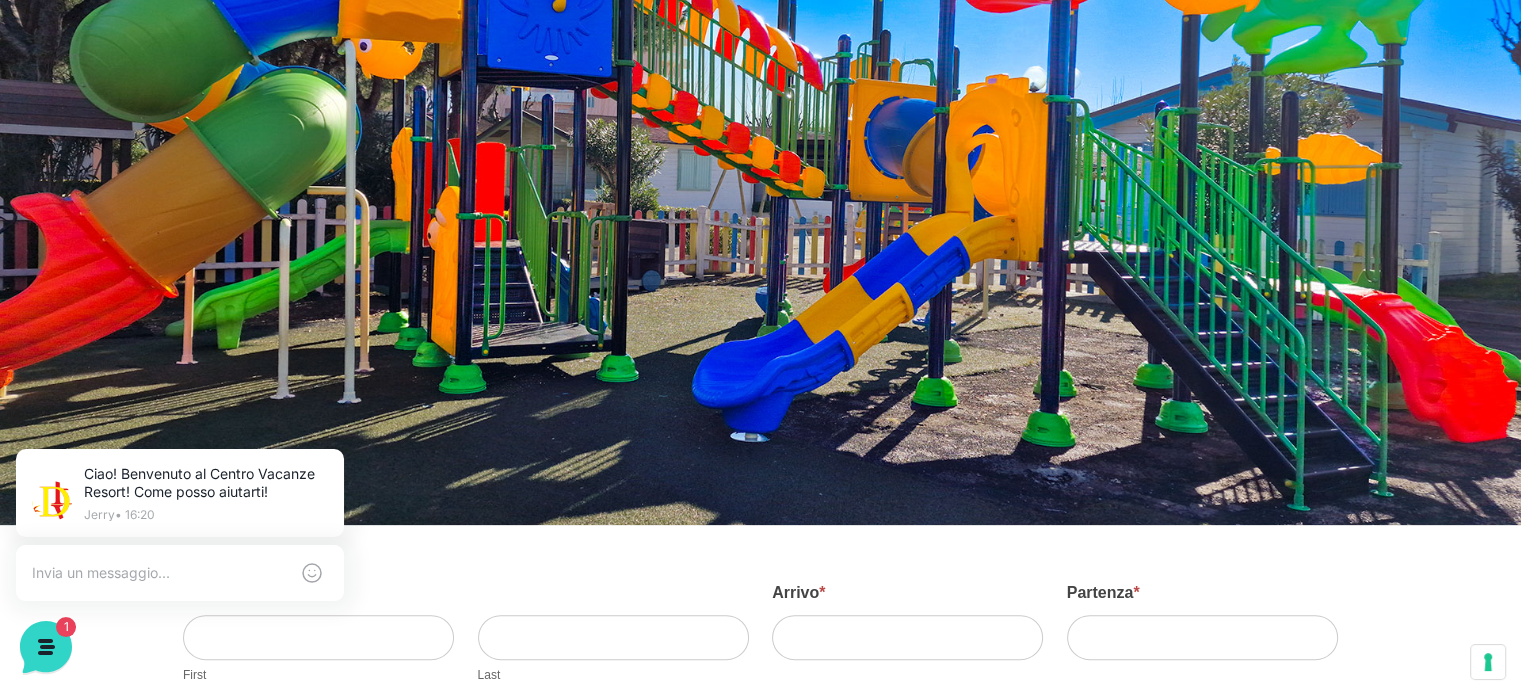 scroll, scrollTop: 0, scrollLeft: 0, axis: both 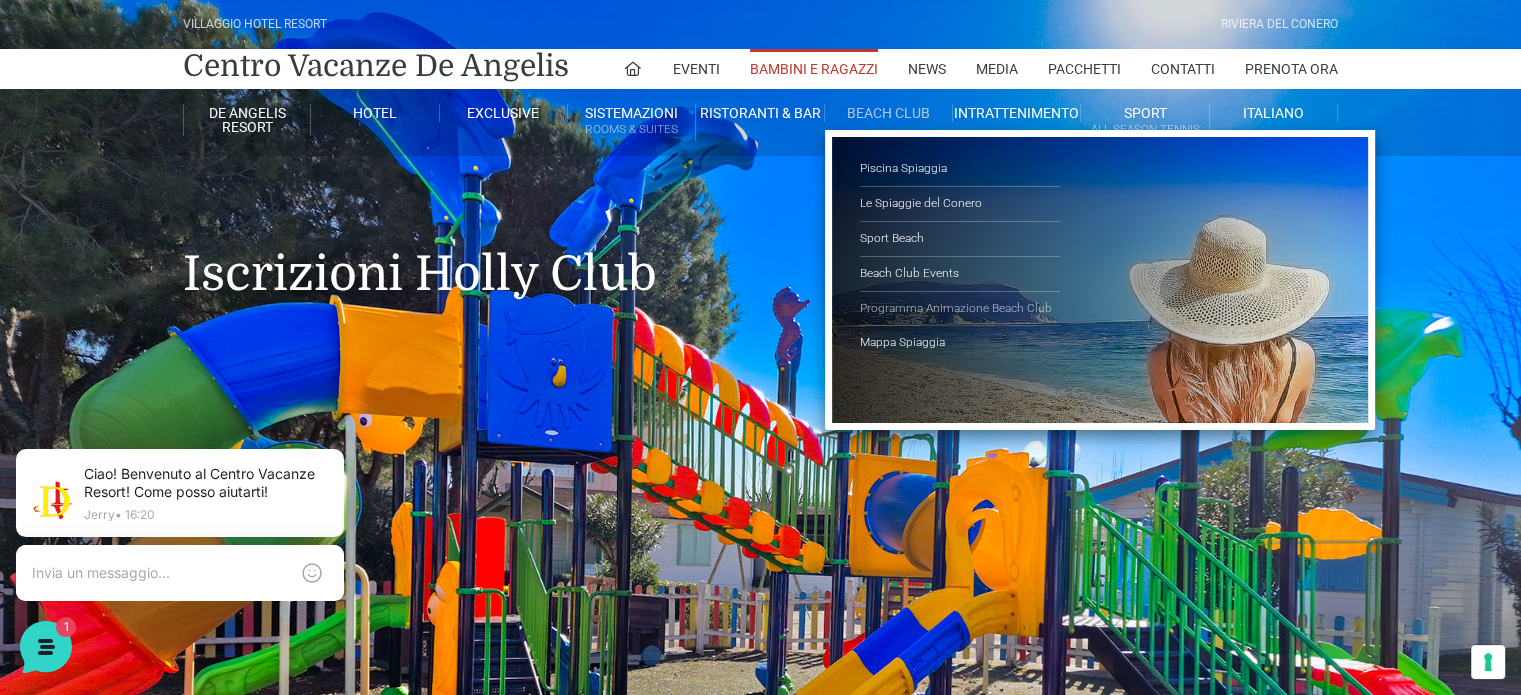 click on "Programma Animazione Beach Club" at bounding box center (960, 309) 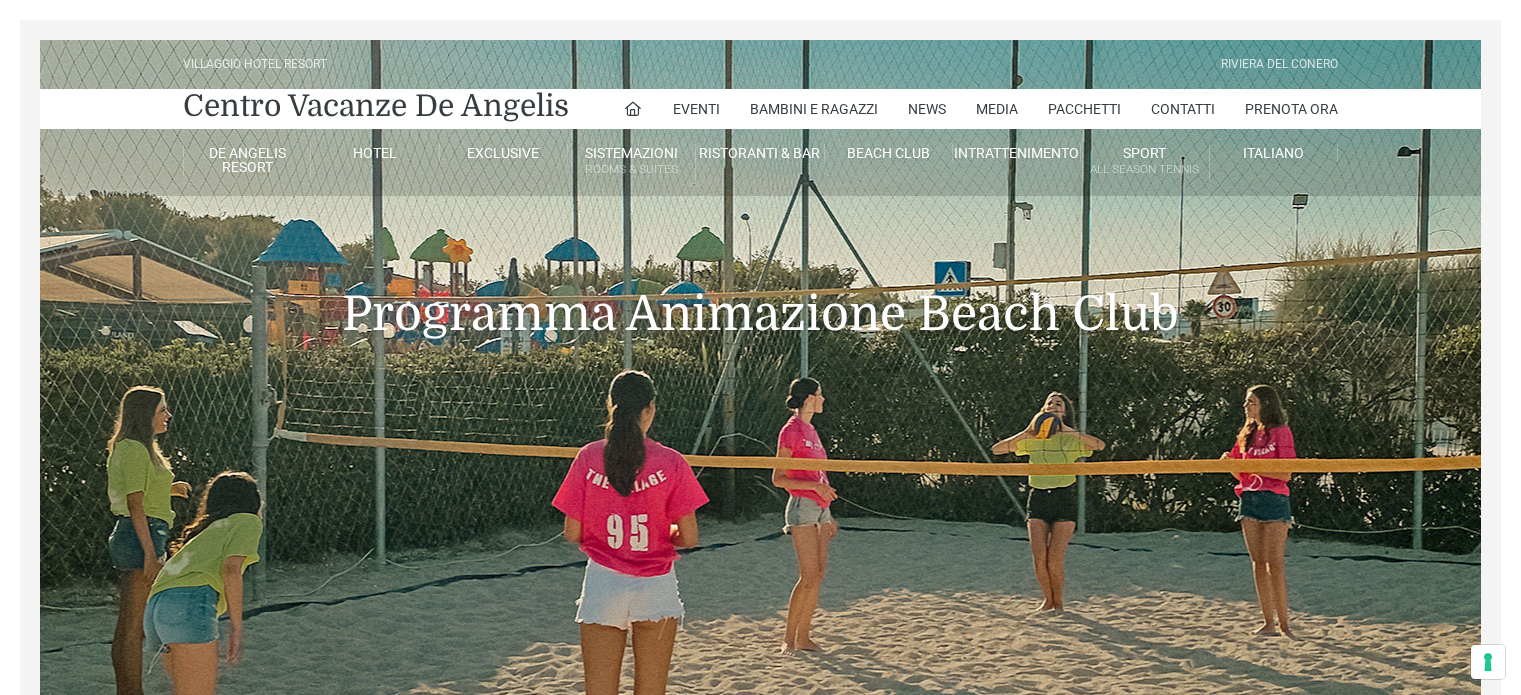 scroll, scrollTop: 0, scrollLeft: 0, axis: both 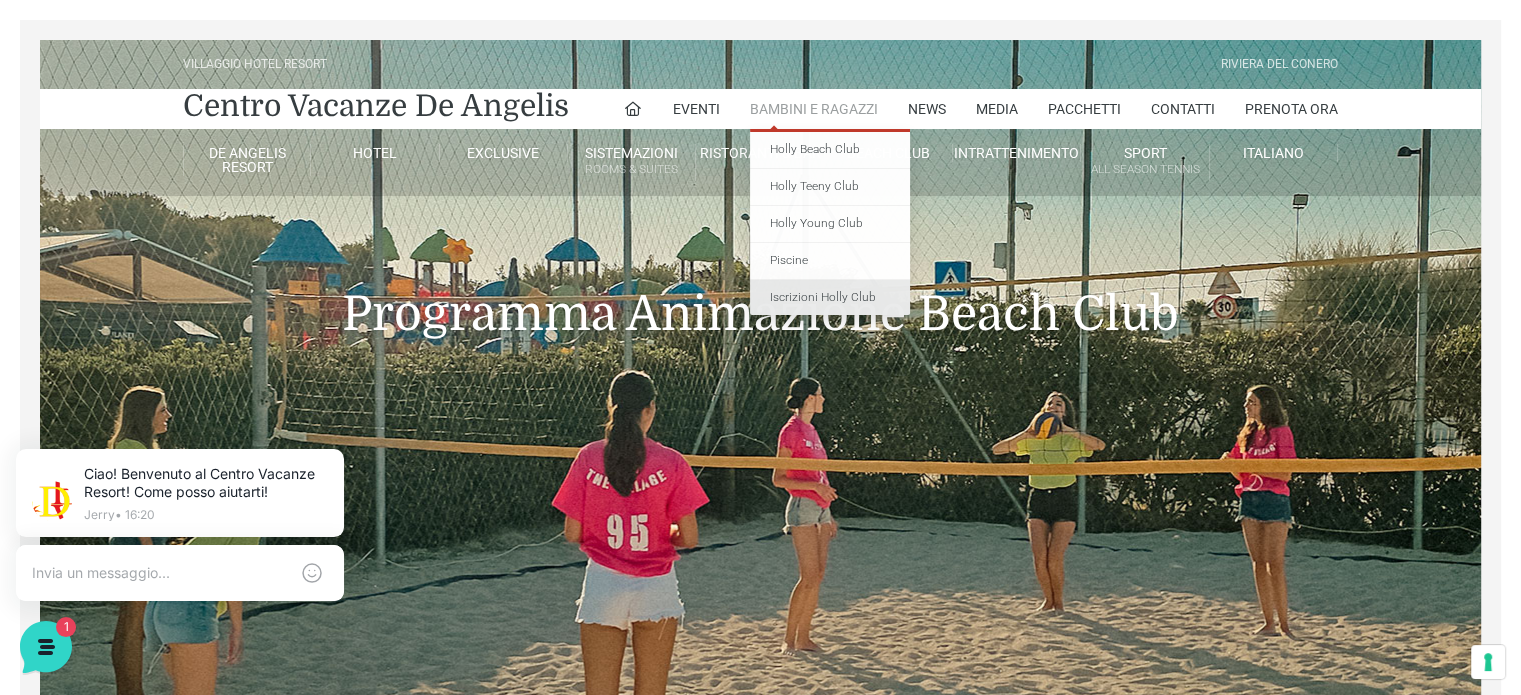 click on "Iscrizioni Holly Club" at bounding box center (830, 298) 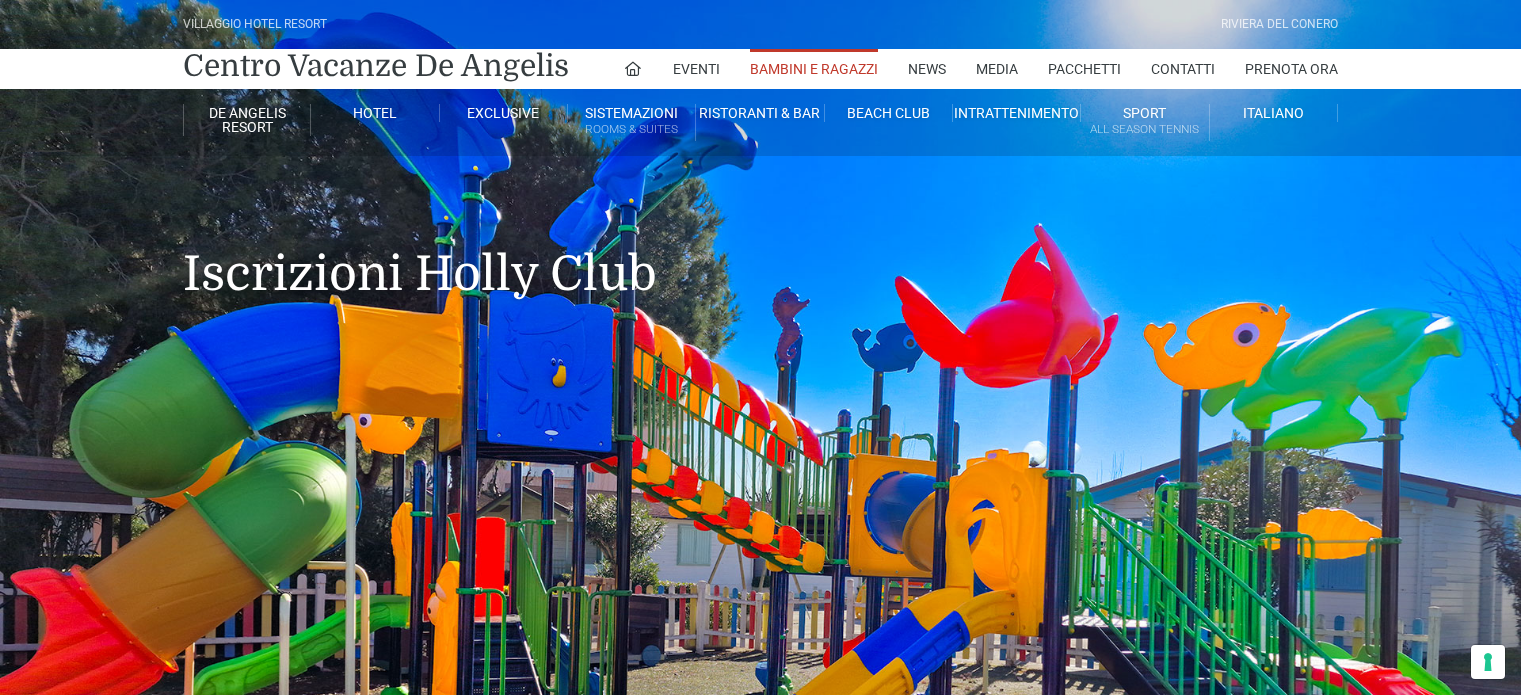 scroll, scrollTop: 0, scrollLeft: 0, axis: both 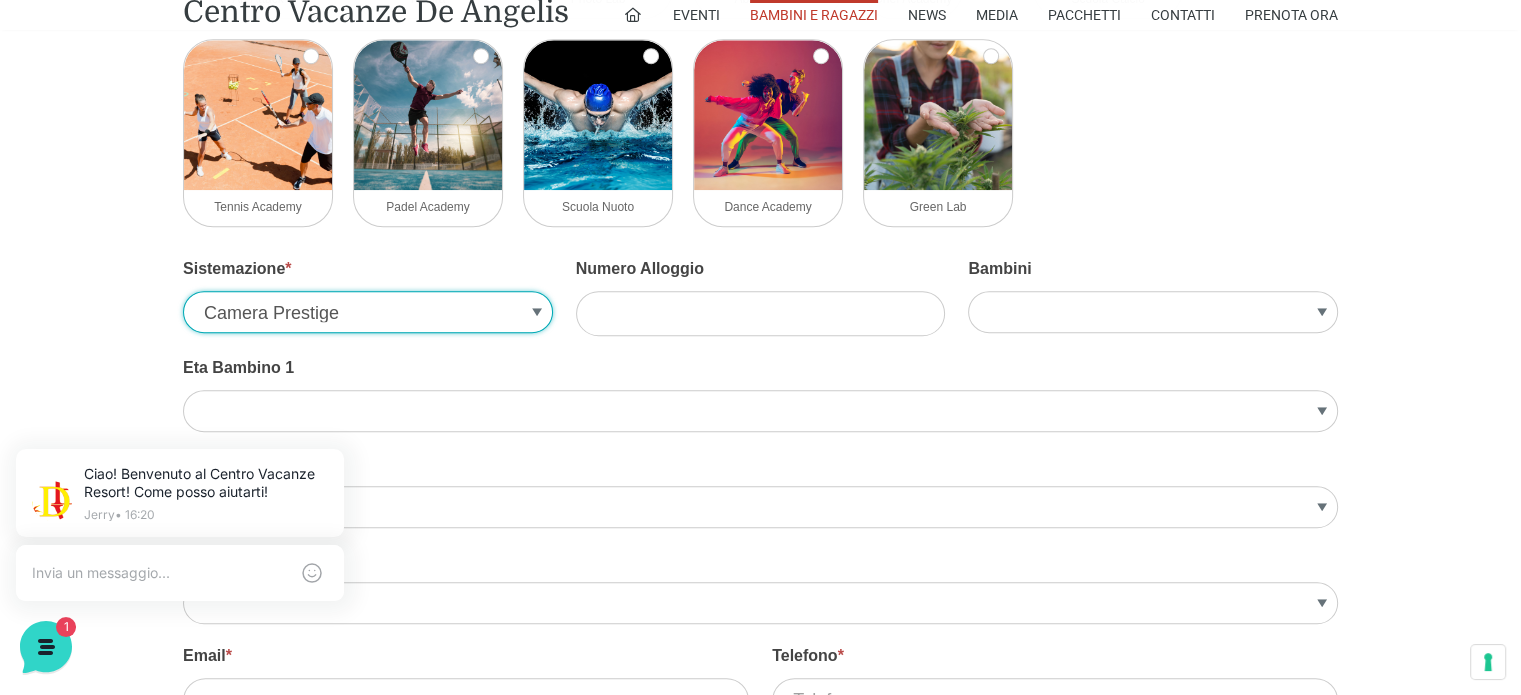 click on "Camera Prestige Suite Prestige Villa Trilocale Deluxe Villa Bilocale Deluxe Villino Trilocale Legno Appartamento Bilocale Garden Appartamento Trilocale Garden Appartamento Trilocale Terrace Appartamento Bilocale Terrace Monolocale" at bounding box center [368, 312] 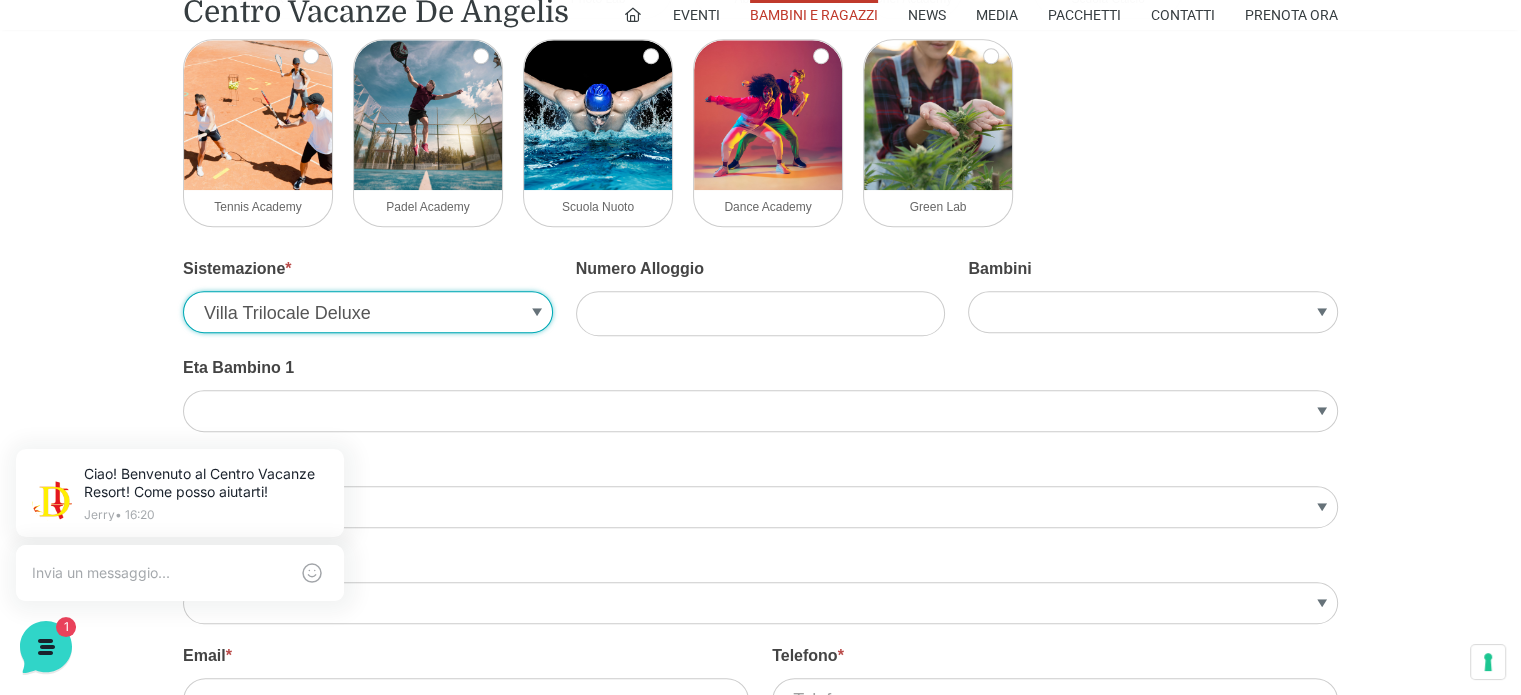 click on "Camera Prestige Suite Prestige Villa Trilocale Deluxe Villa Bilocale Deluxe Villino Trilocale Legno Appartamento Bilocale Garden Appartamento Trilocale Garden Appartamento Trilocale Terrace Appartamento Bilocale Terrace Monolocale" at bounding box center [368, 312] 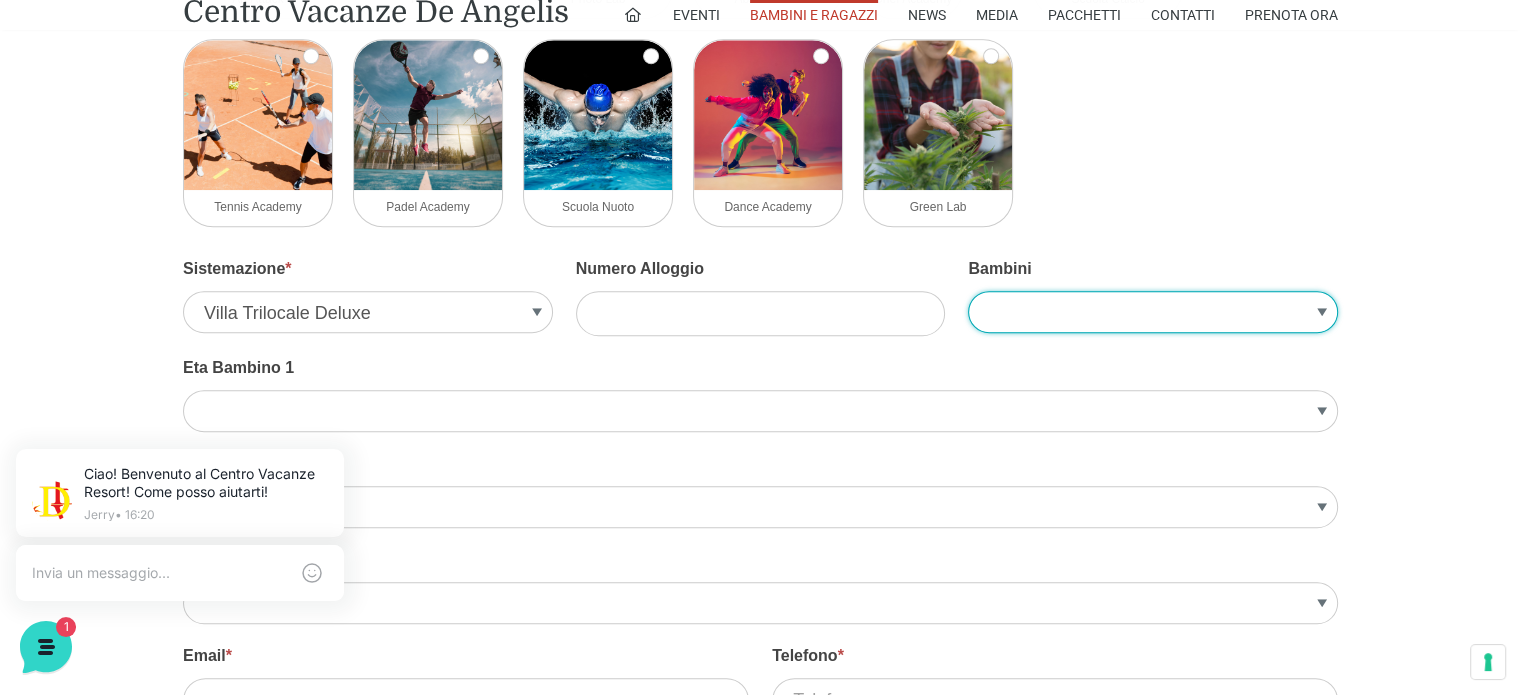 click on "1 2 3" at bounding box center (1153, 312) 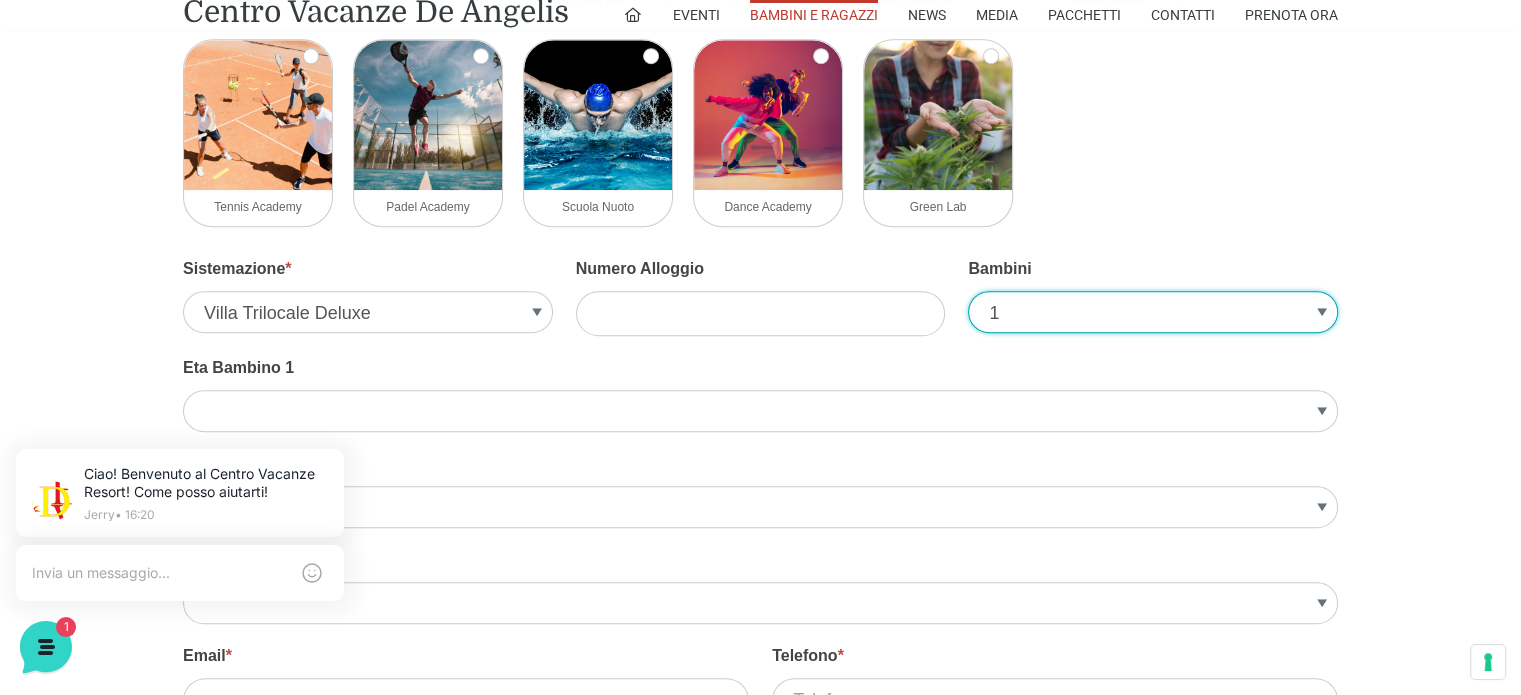 click on "1 2 3" at bounding box center (1153, 312) 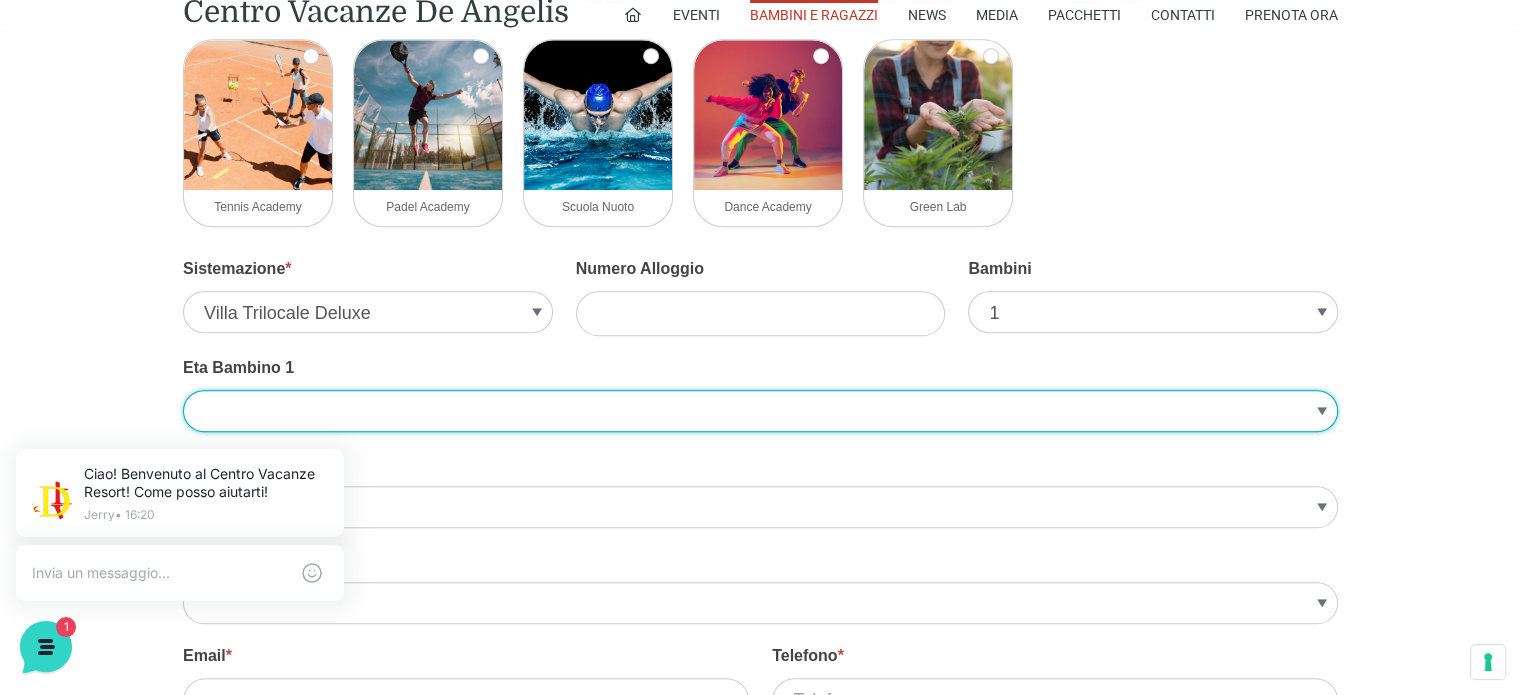 click on "1 2 3 4 5 6 7 8 9 10" at bounding box center (760, 411) 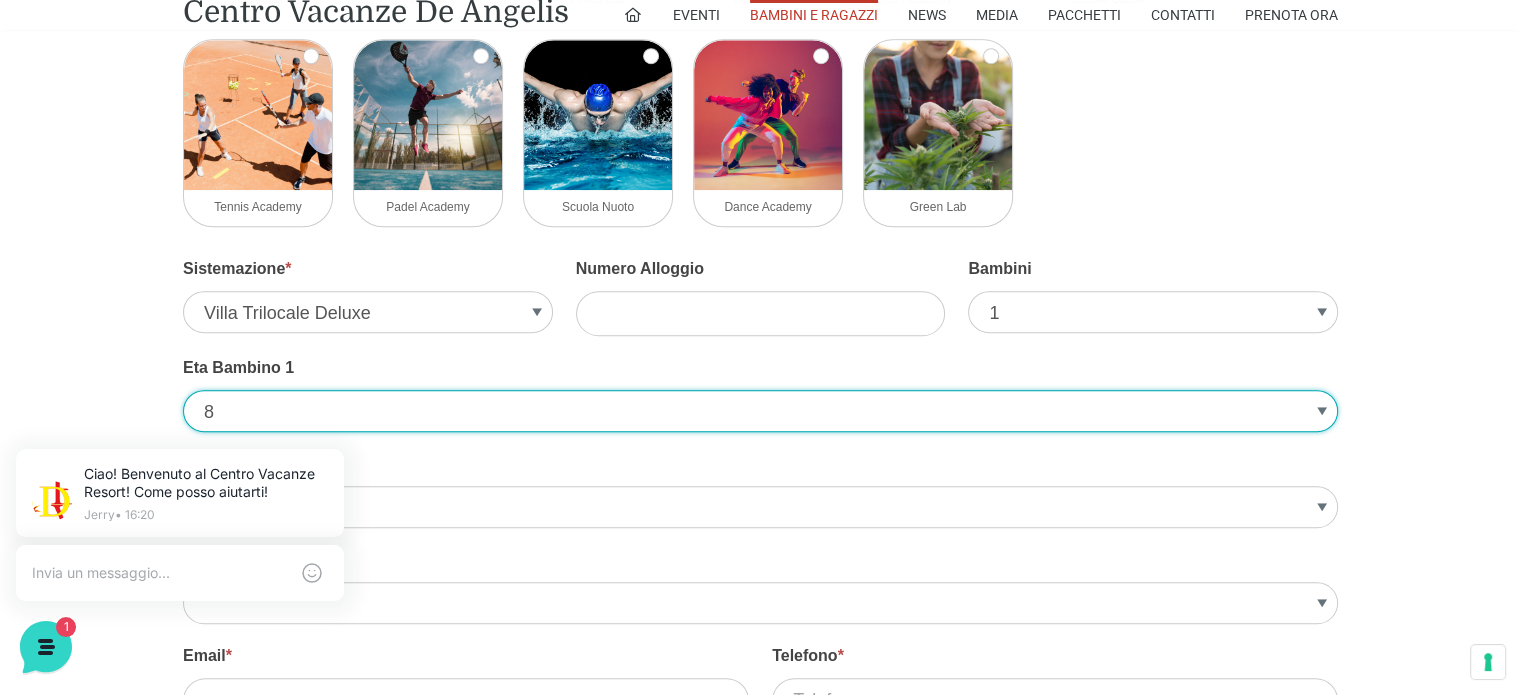 click on "1 2 3 4 5 6 7 8 9 10" at bounding box center (760, 411) 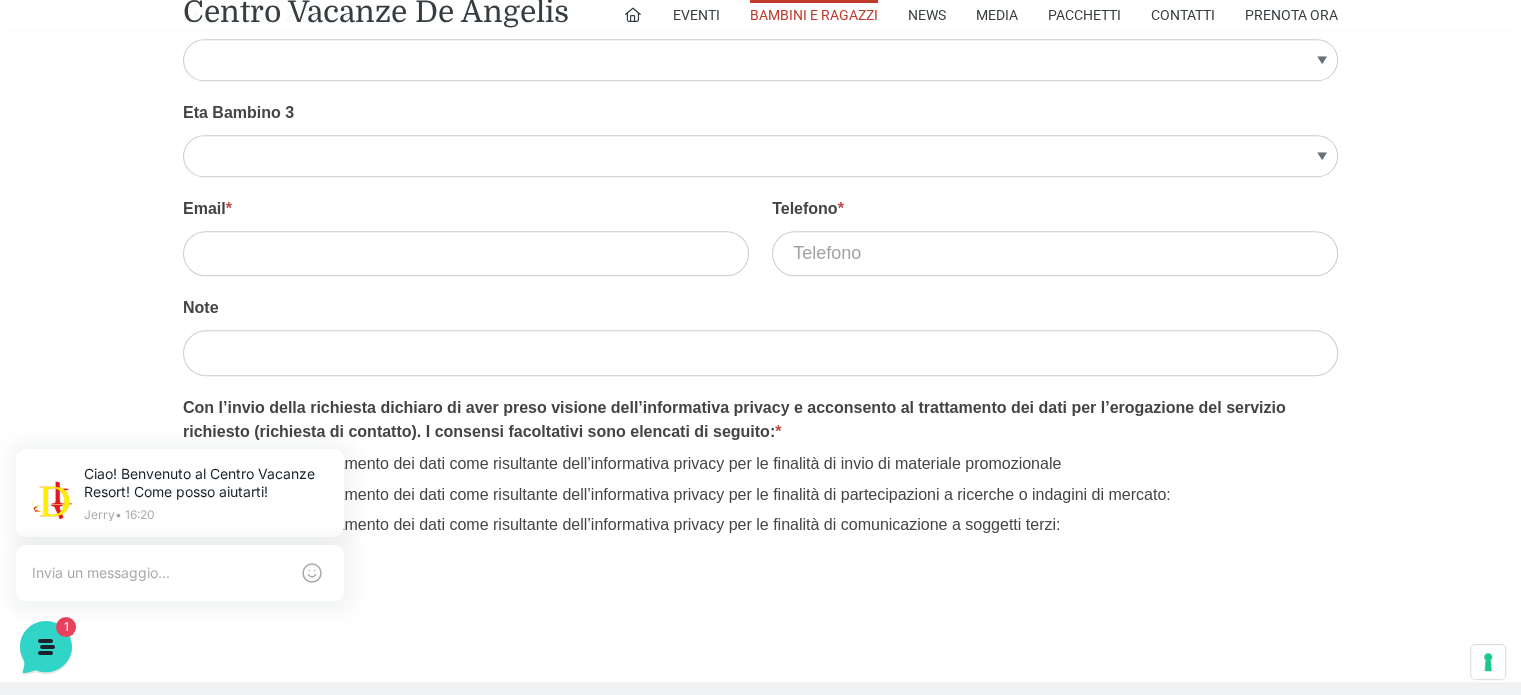 scroll, scrollTop: 1740, scrollLeft: 0, axis: vertical 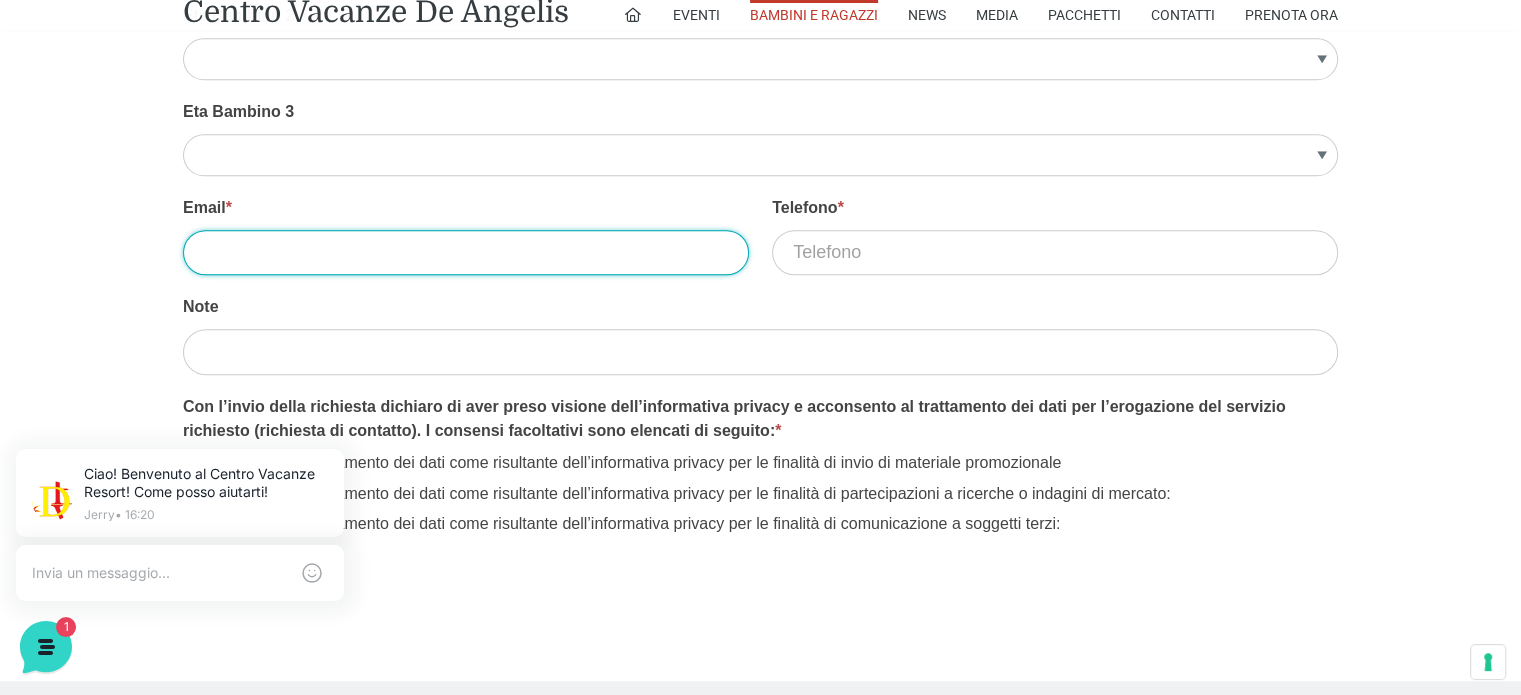 click on "Email
*" at bounding box center [466, 252] 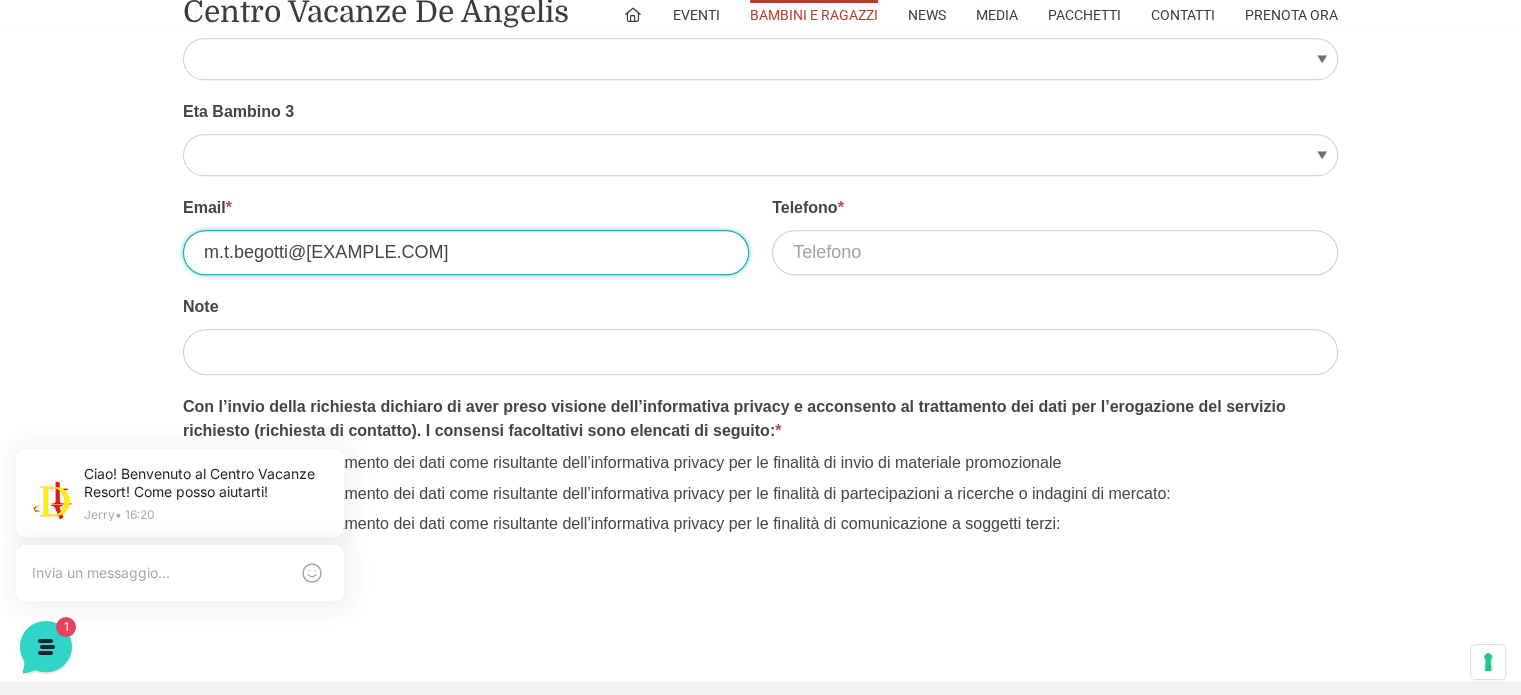 type on "m.t.begotti@gmail.com" 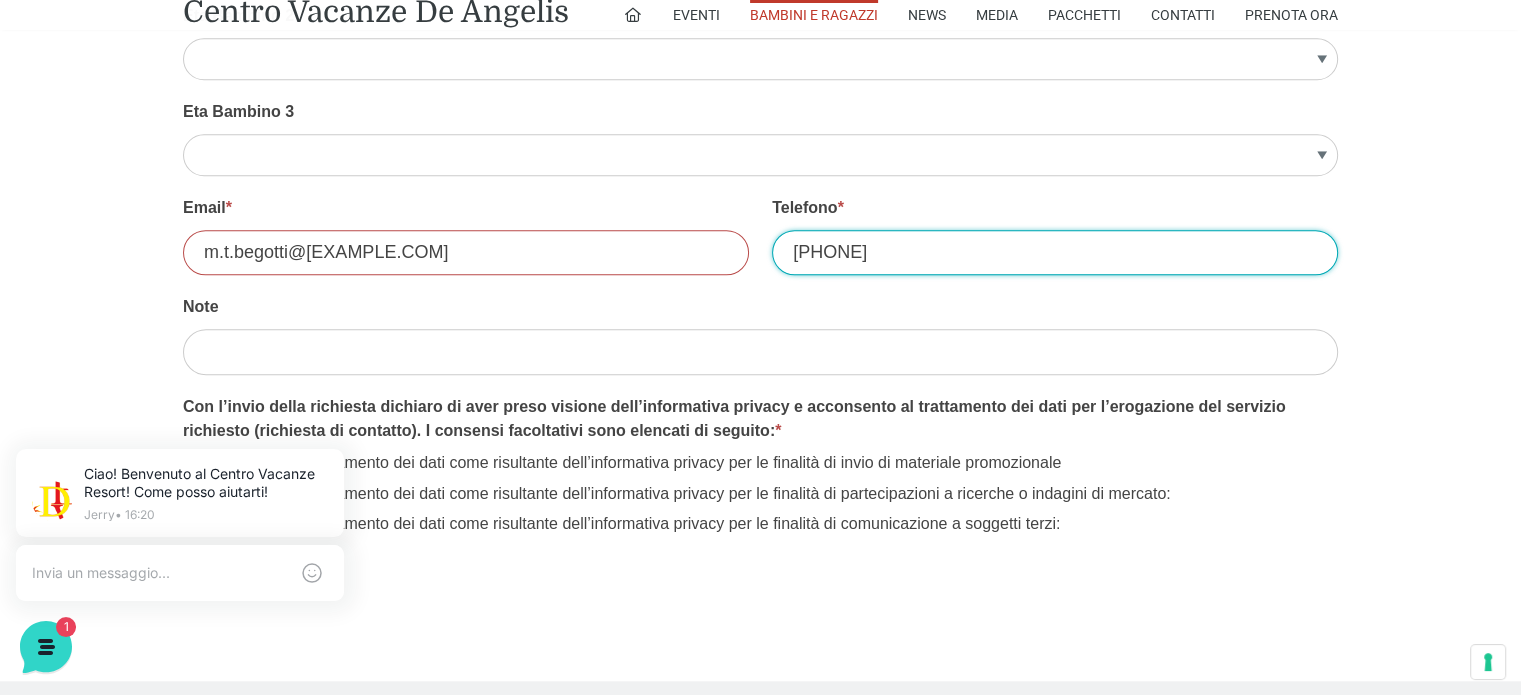 type on "3383636787" 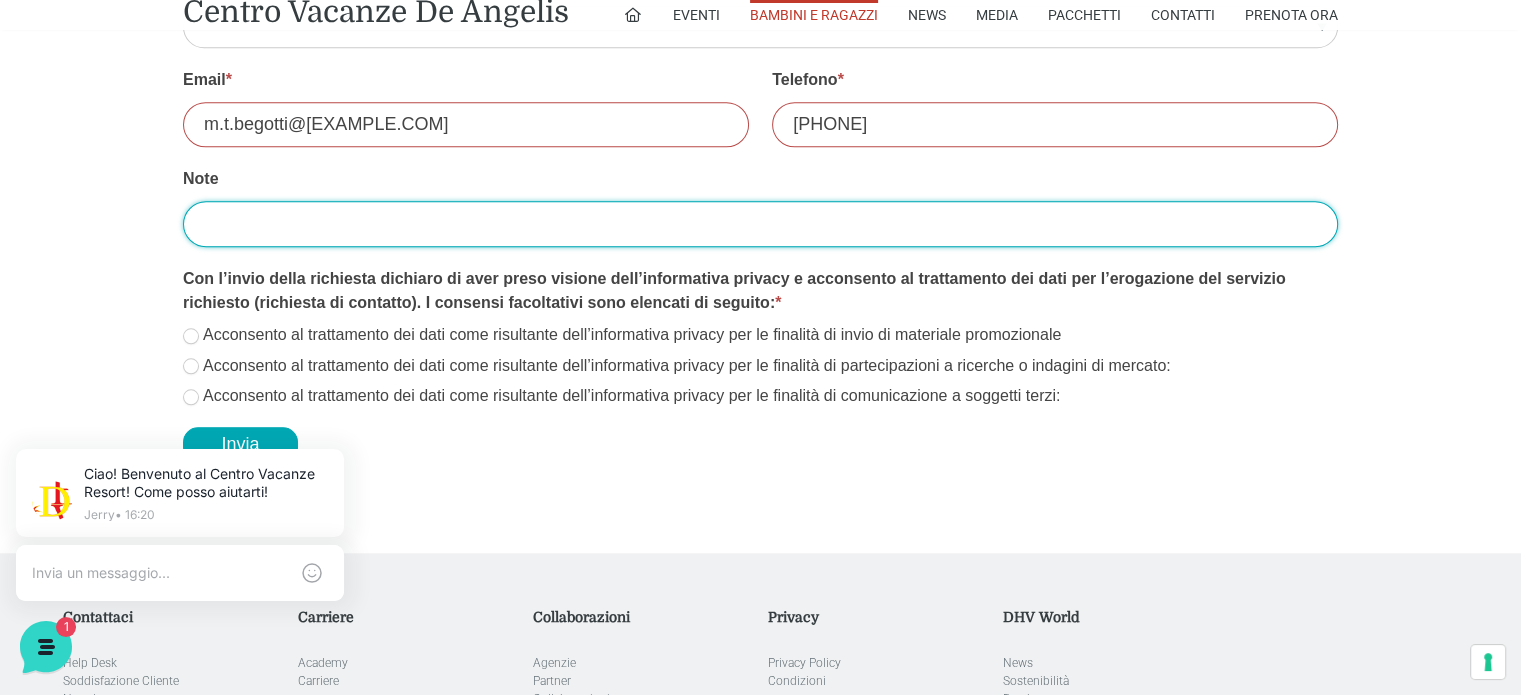 scroll, scrollTop: 1916, scrollLeft: 0, axis: vertical 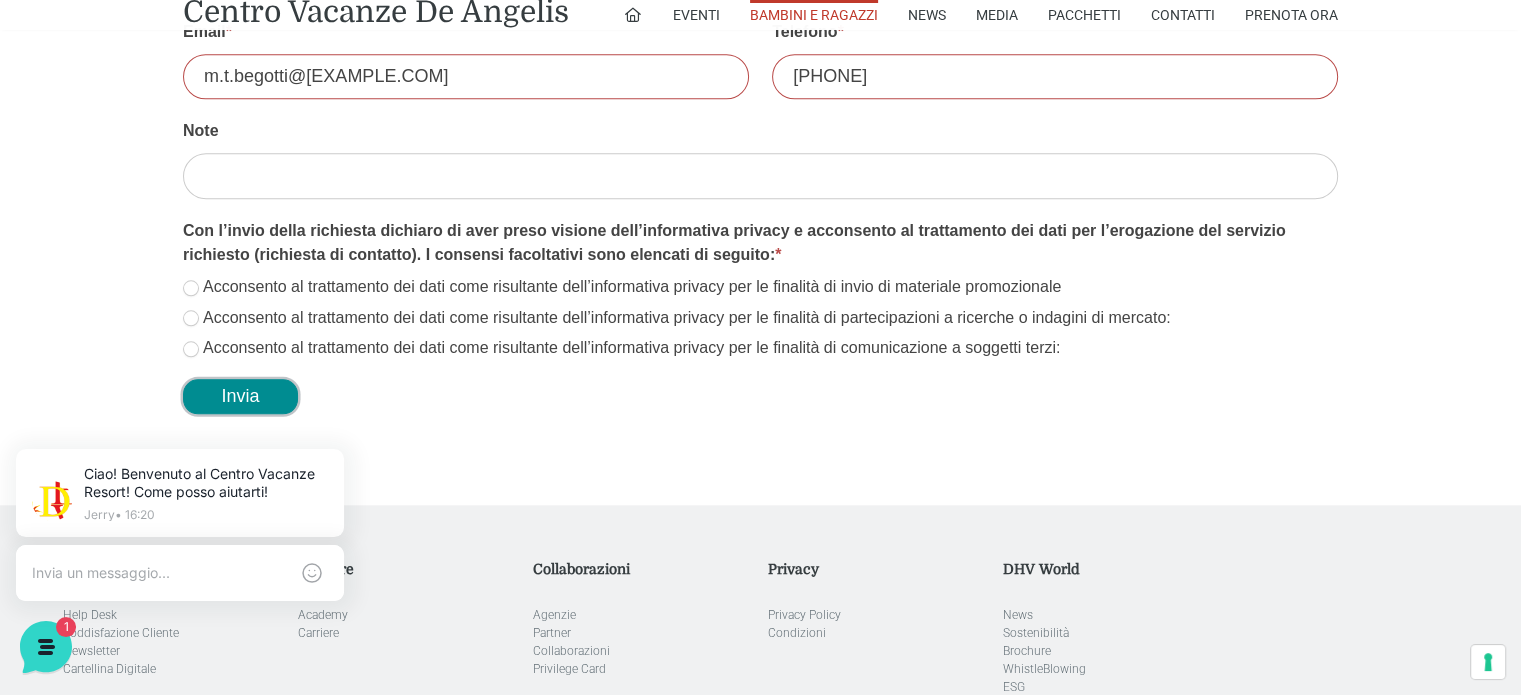 click on "Invia" at bounding box center [240, 396] 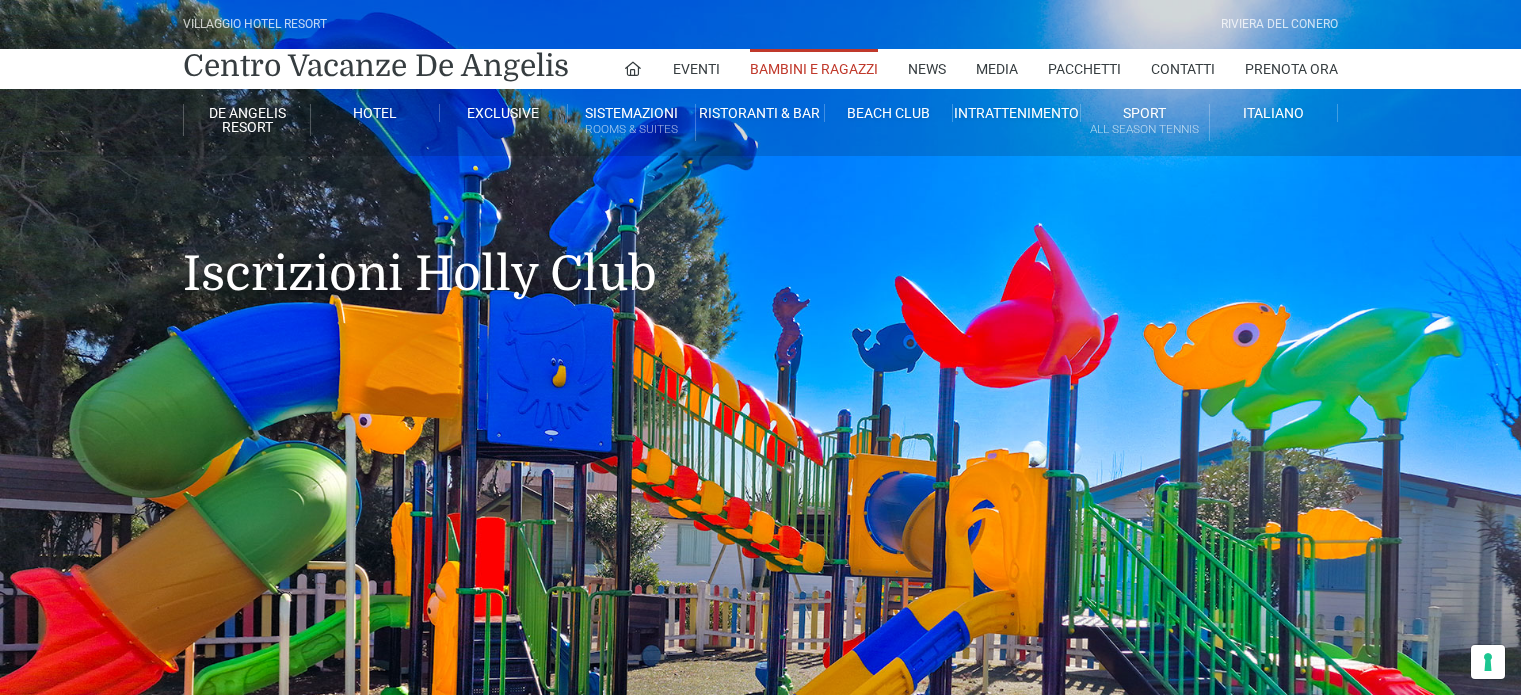 scroll, scrollTop: 648, scrollLeft: 0, axis: vertical 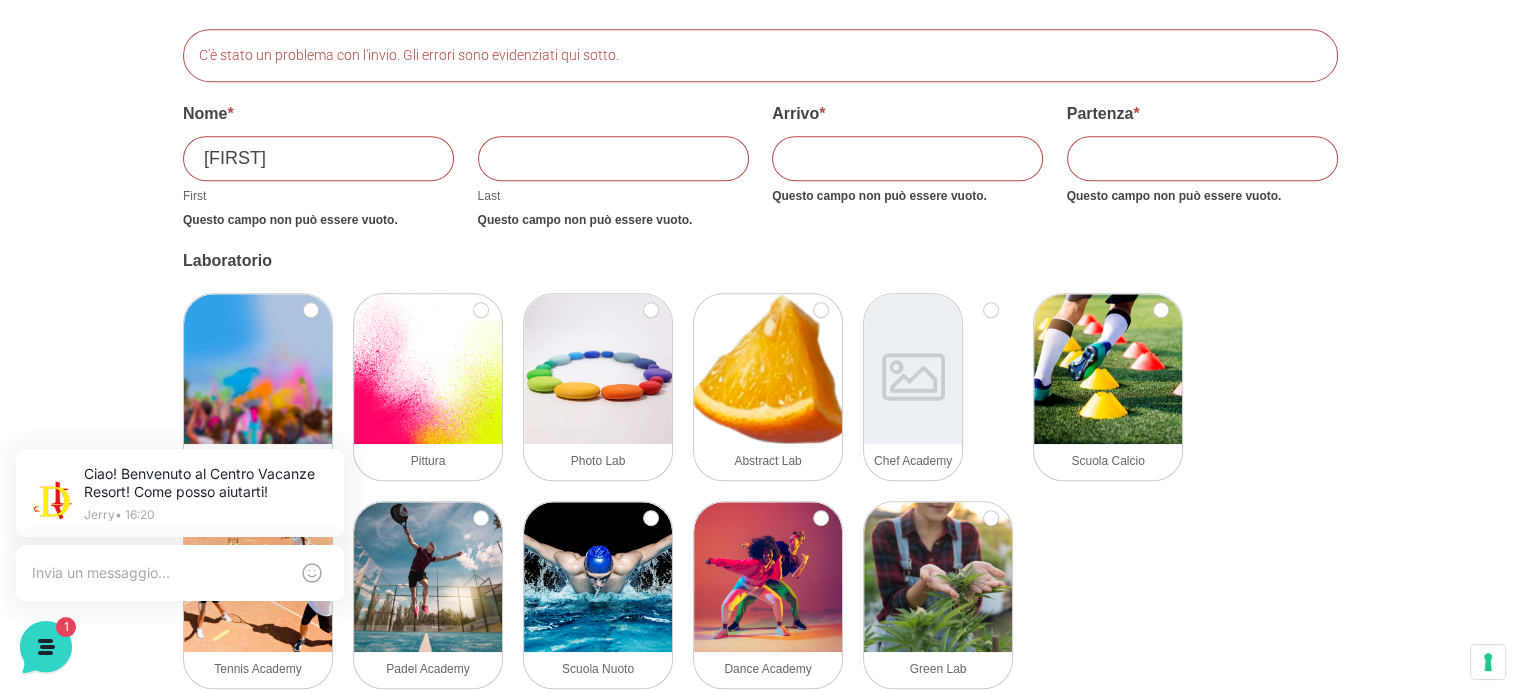 type on "Emma" 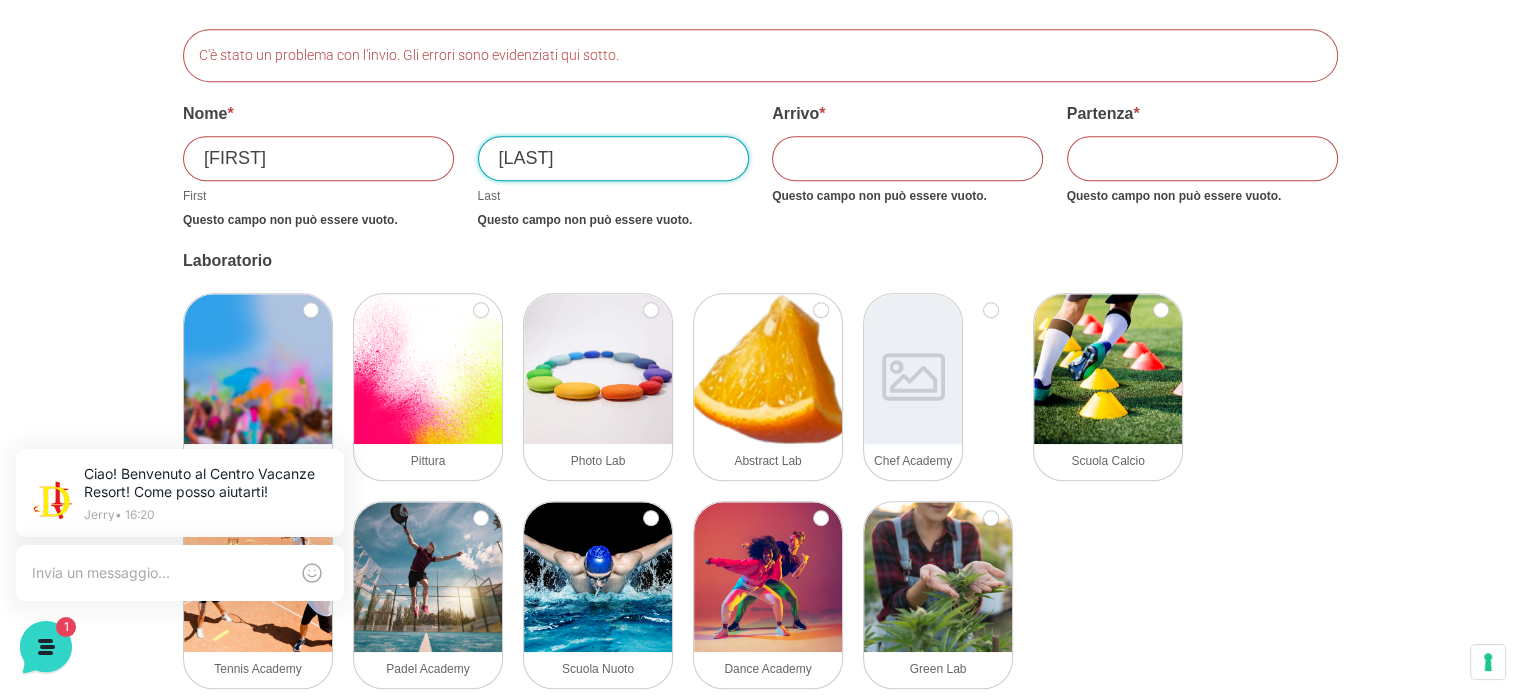 type on "Begotti" 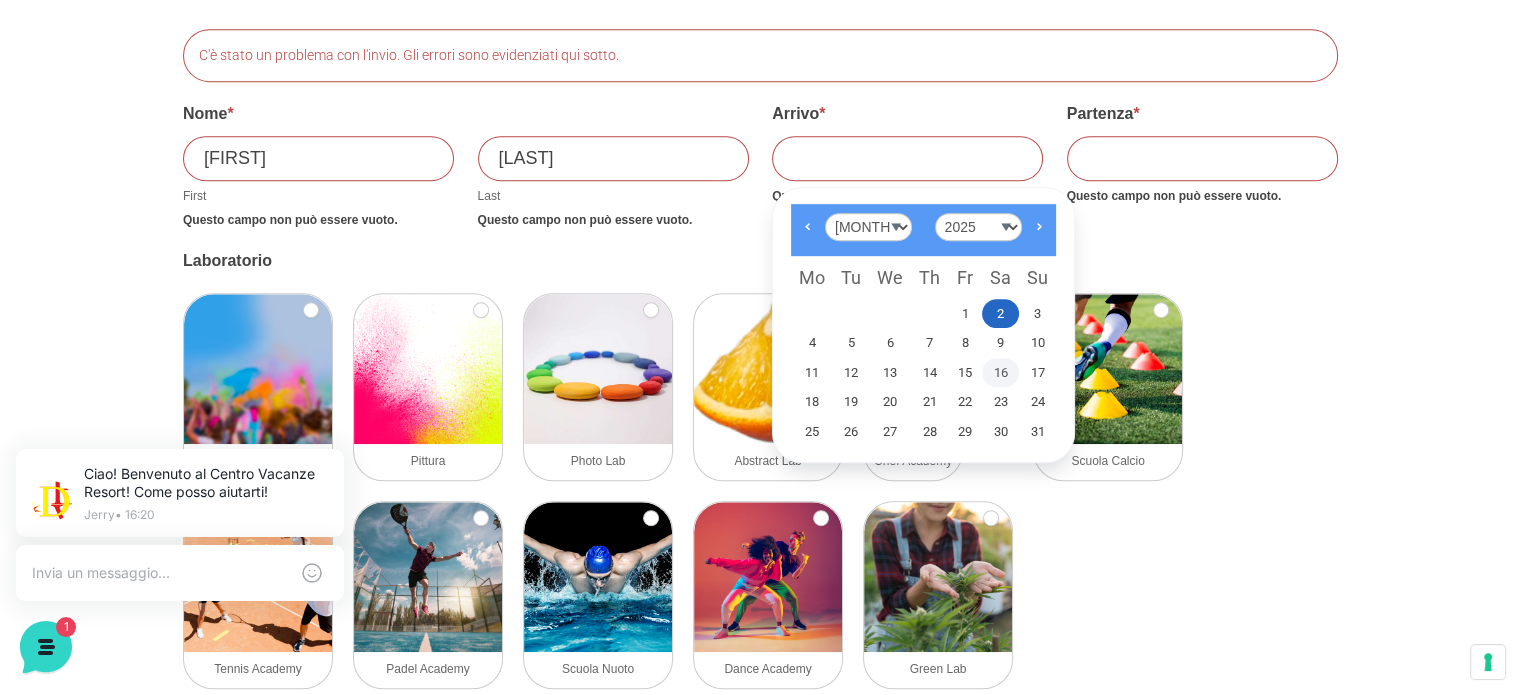 click on "16" at bounding box center [1000, 373] 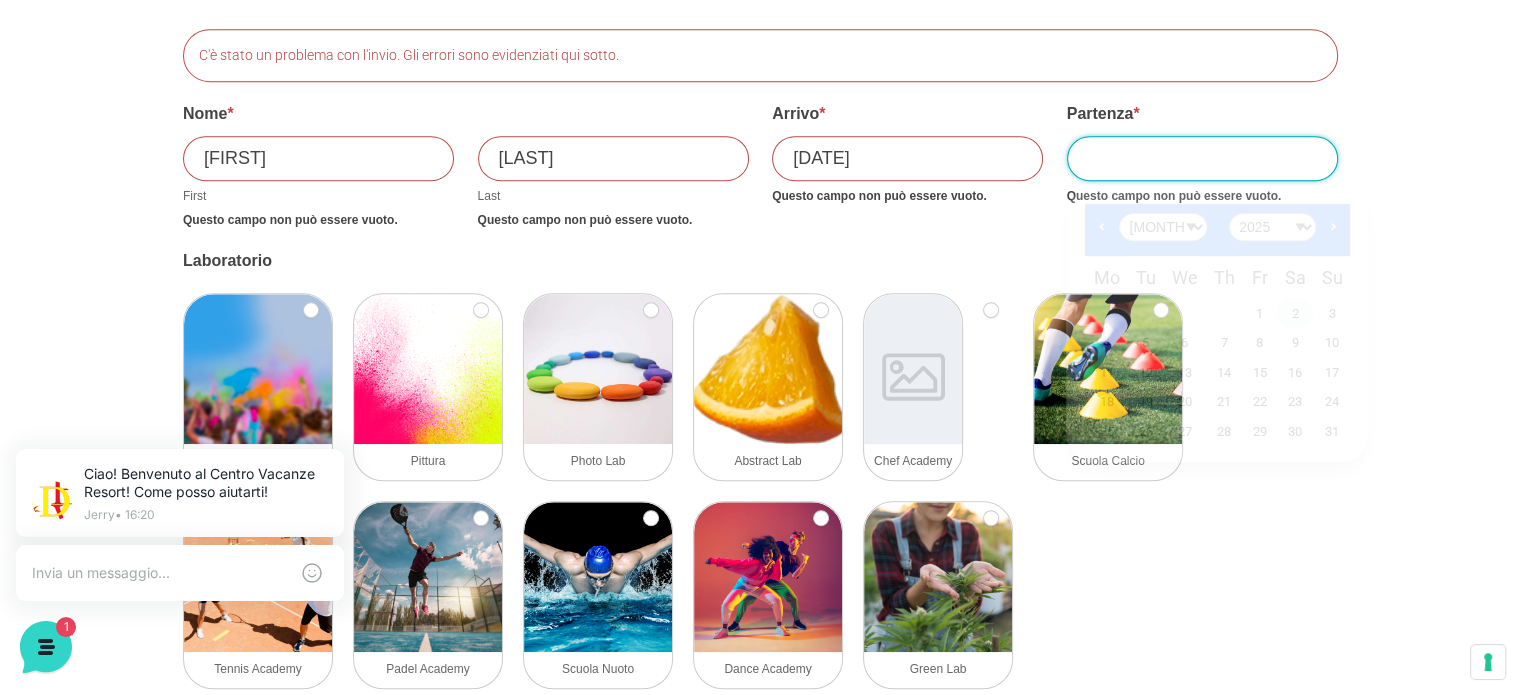 click on "Partenza
*" at bounding box center [1202, 158] 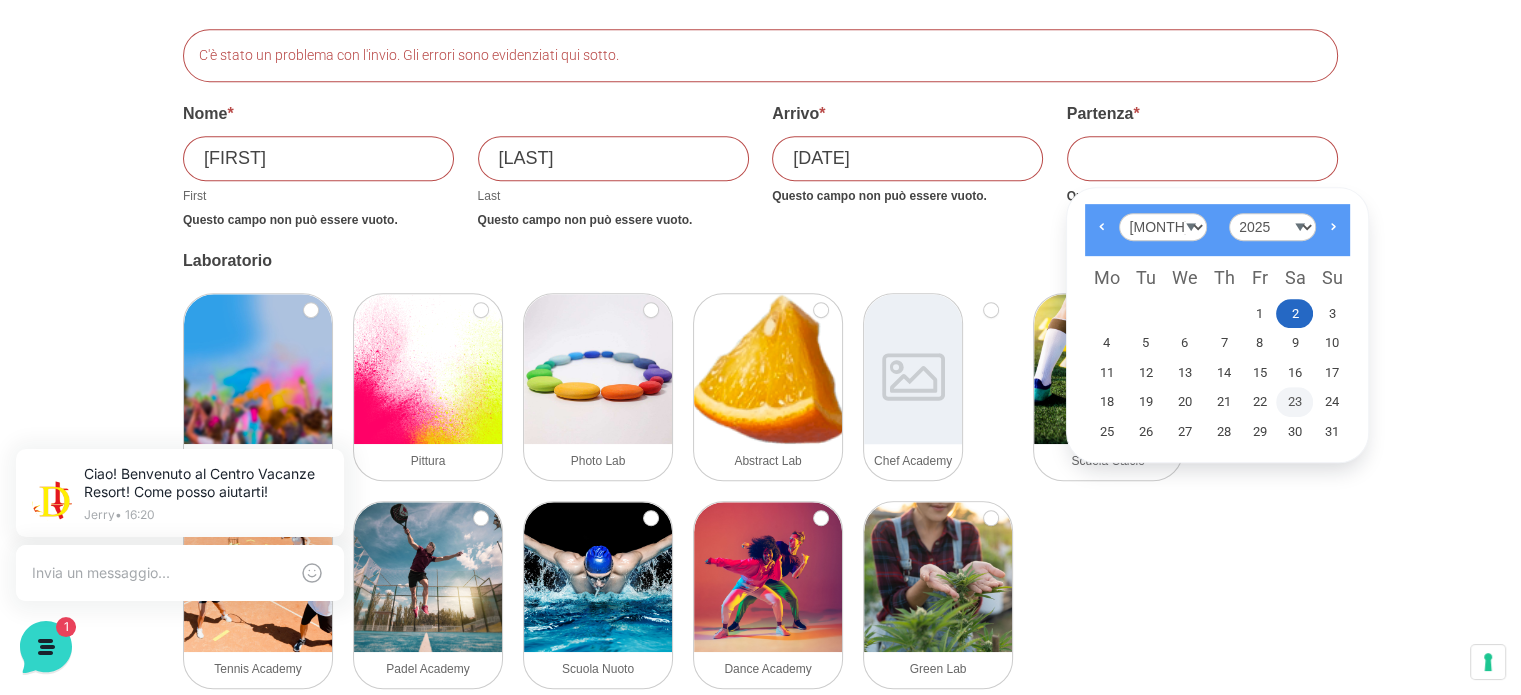 click on "23" at bounding box center [1294, 402] 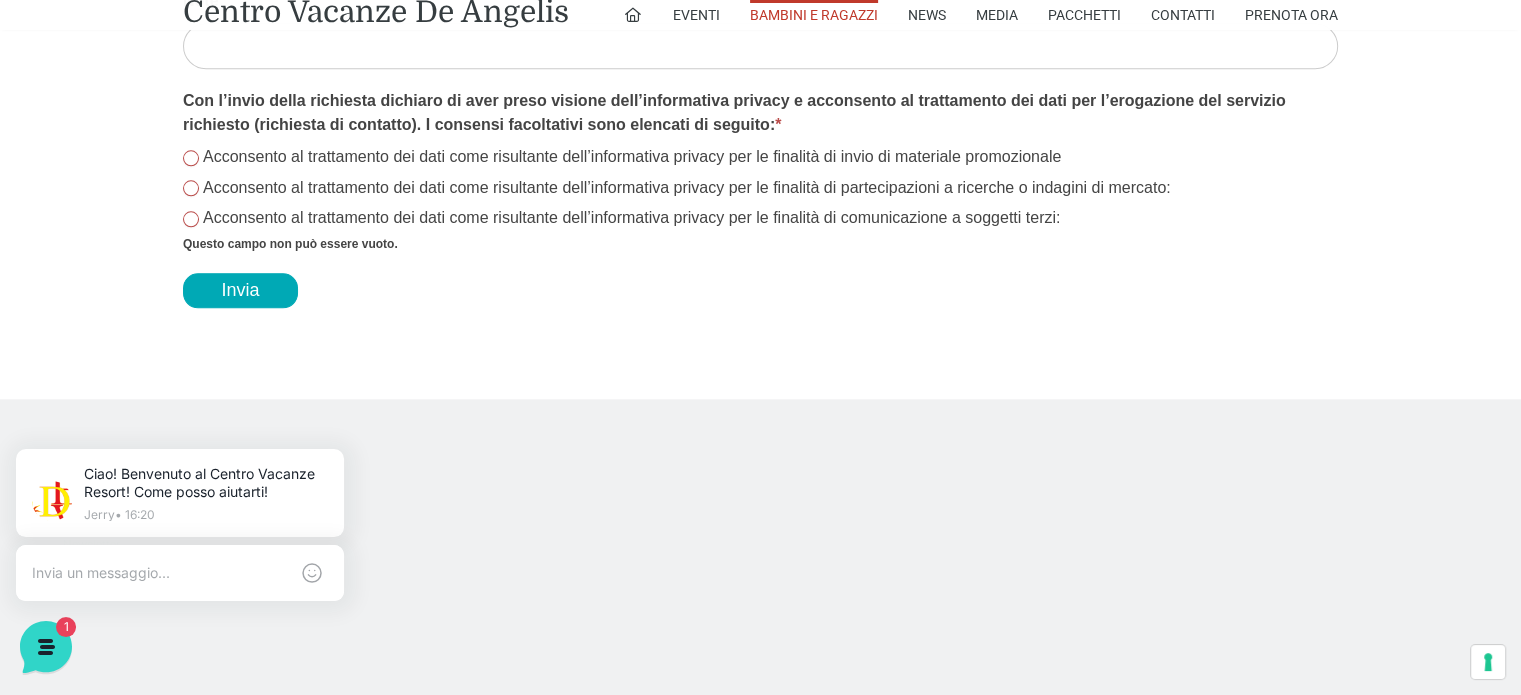 scroll, scrollTop: 2146, scrollLeft: 0, axis: vertical 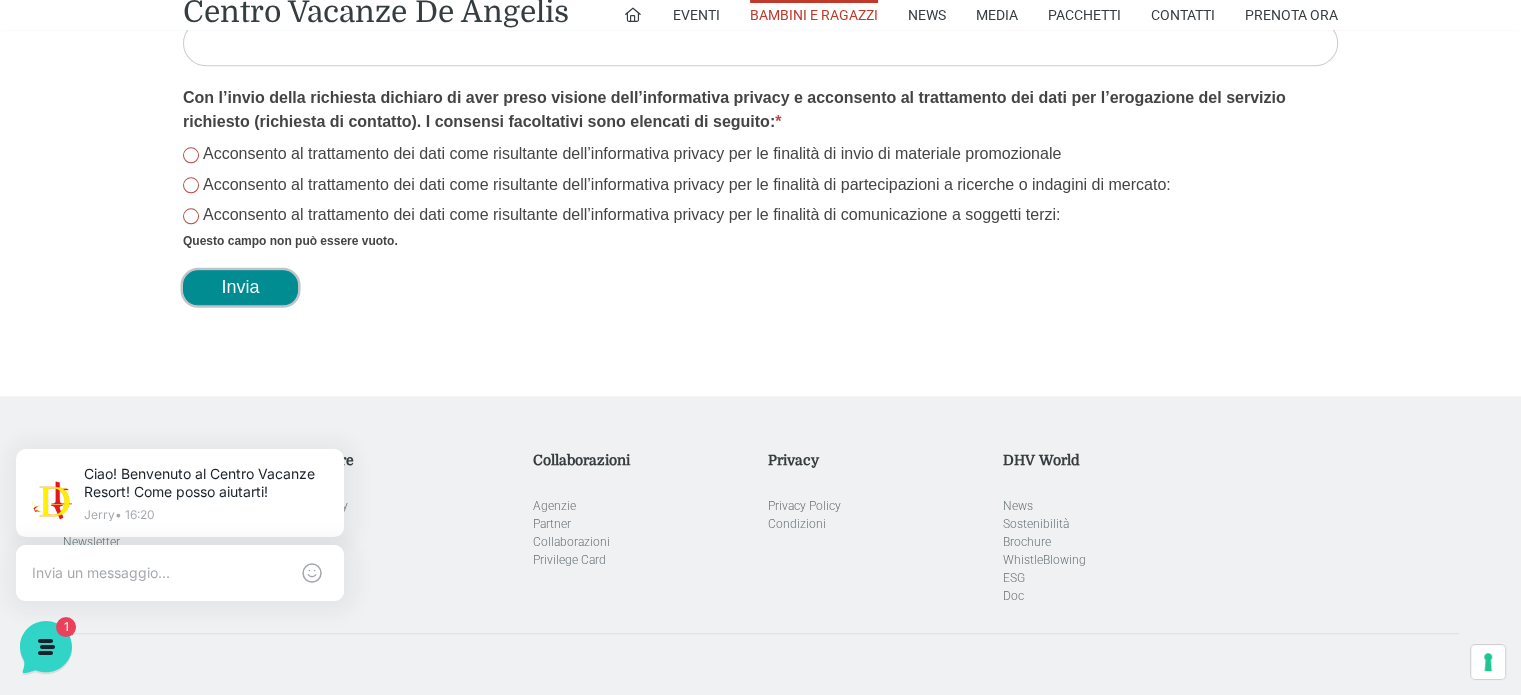 click on "Invia" at bounding box center [240, 287] 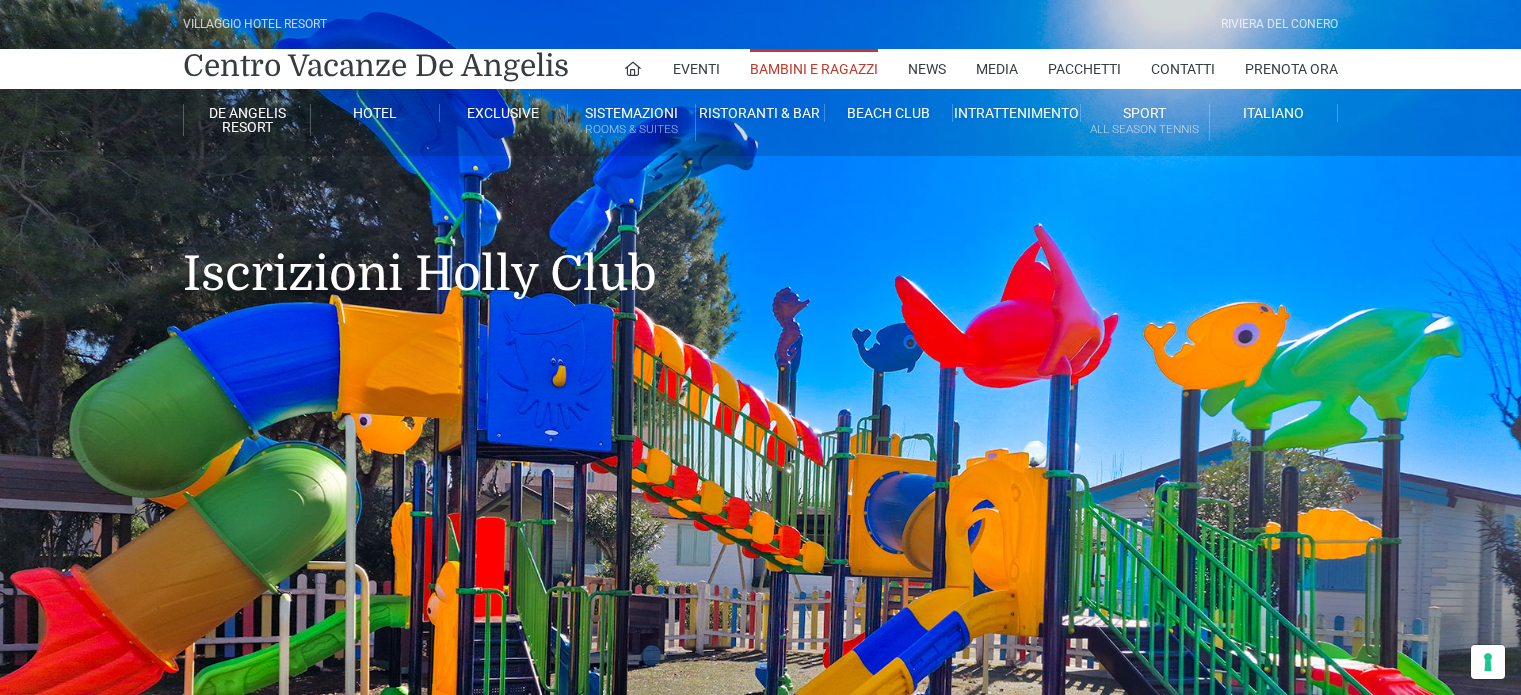 scroll, scrollTop: 805, scrollLeft: 0, axis: vertical 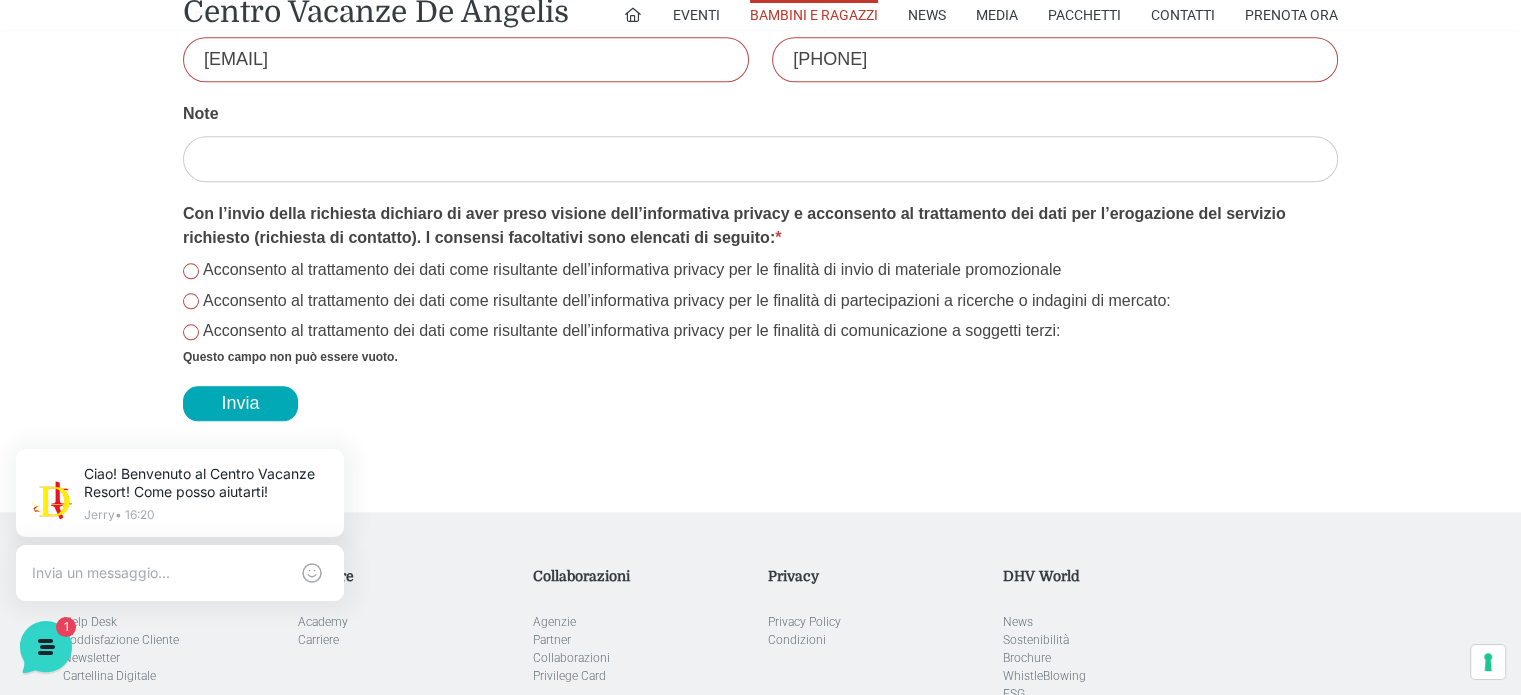 click on "Acconsento al trattamento dei dati come risultante dell’informativa privacy per le finalità di invio di materiale promozionale" at bounding box center (191, 271) 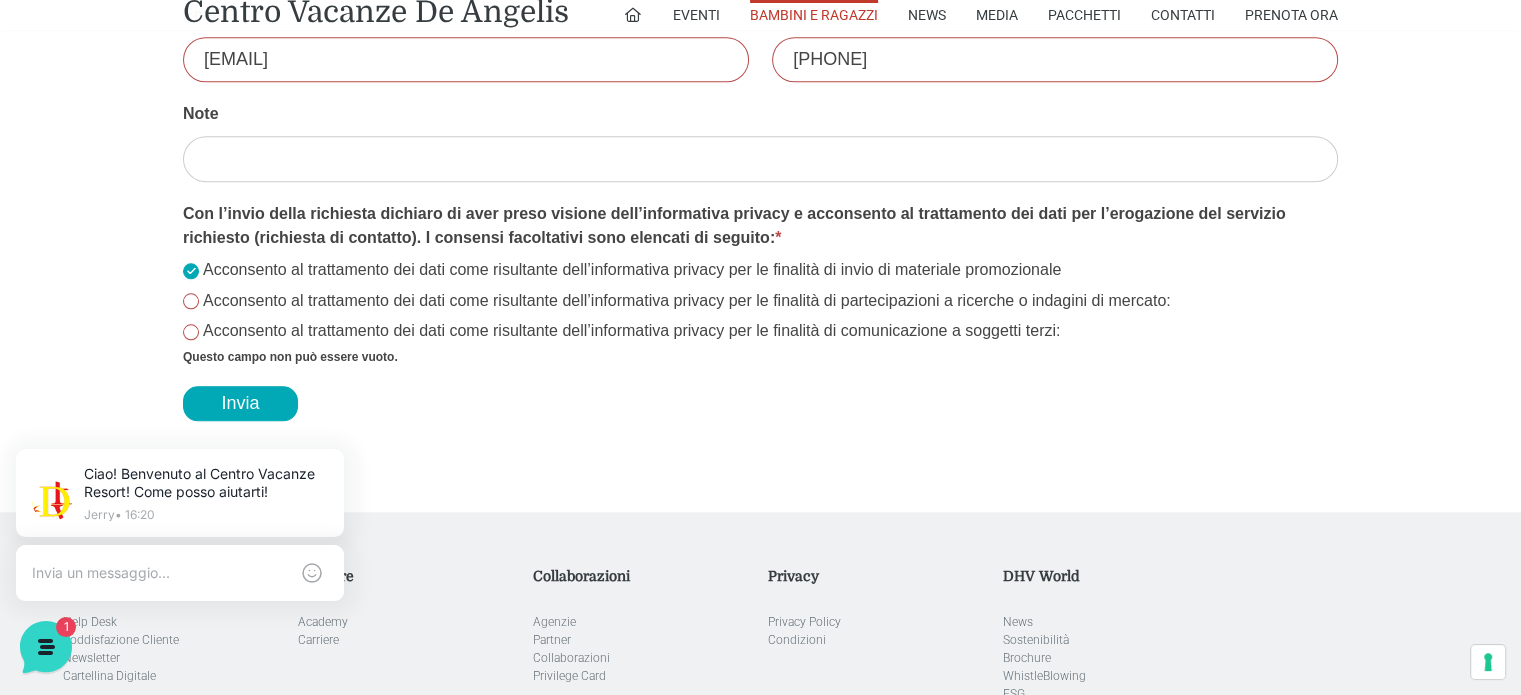 click on "Acconsento al trattamento dei dati come risultante dell’informativa privacy per le finalità di invio di materiale promozionale" at bounding box center (191, 271) 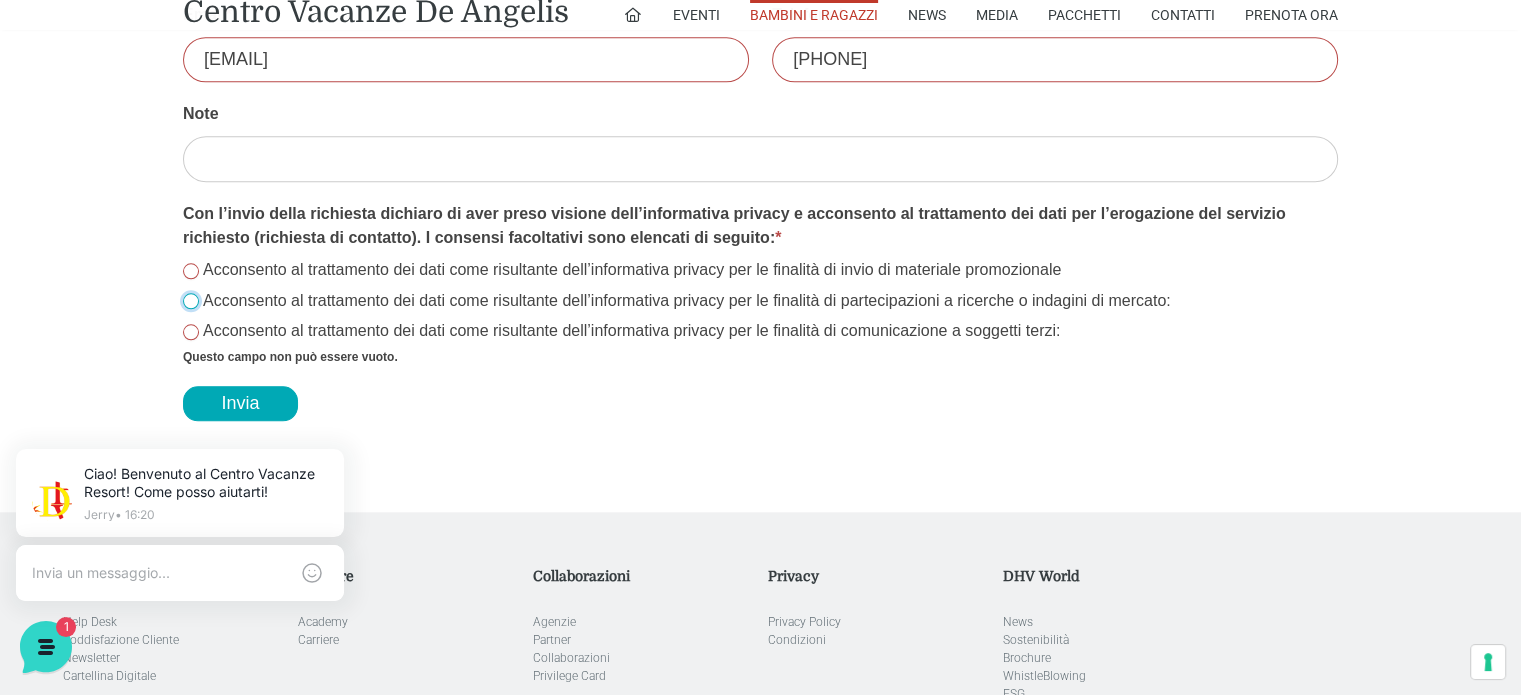 click on "Acconsento al trattamento dei dati come risultante dell’informativa privacy per le finalità di partecipazioni a ricerche o indagini di mercato:" at bounding box center [191, 301] 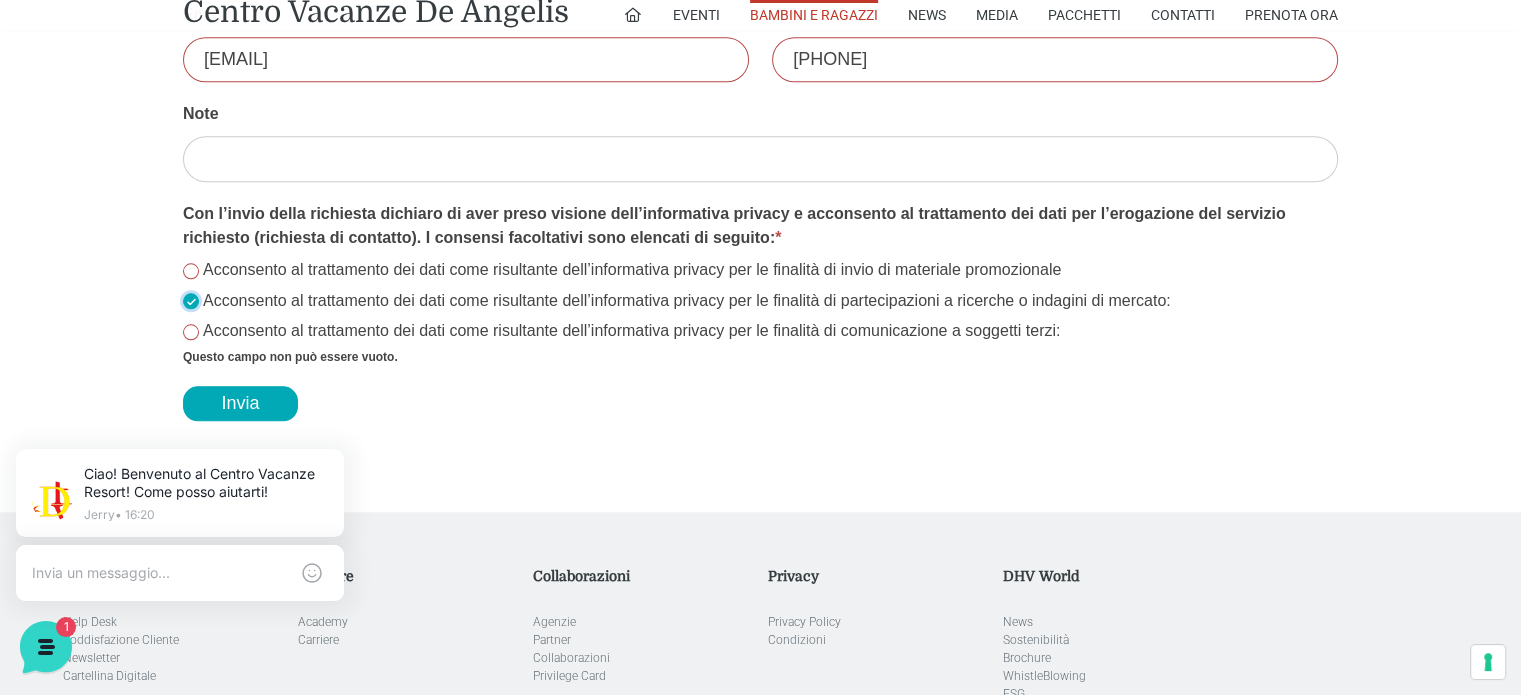click on "Acconsento al trattamento dei dati come risultante dell’informativa privacy per le finalità di partecipazioni a ricerche o indagini di mercato:" at bounding box center (191, 301) 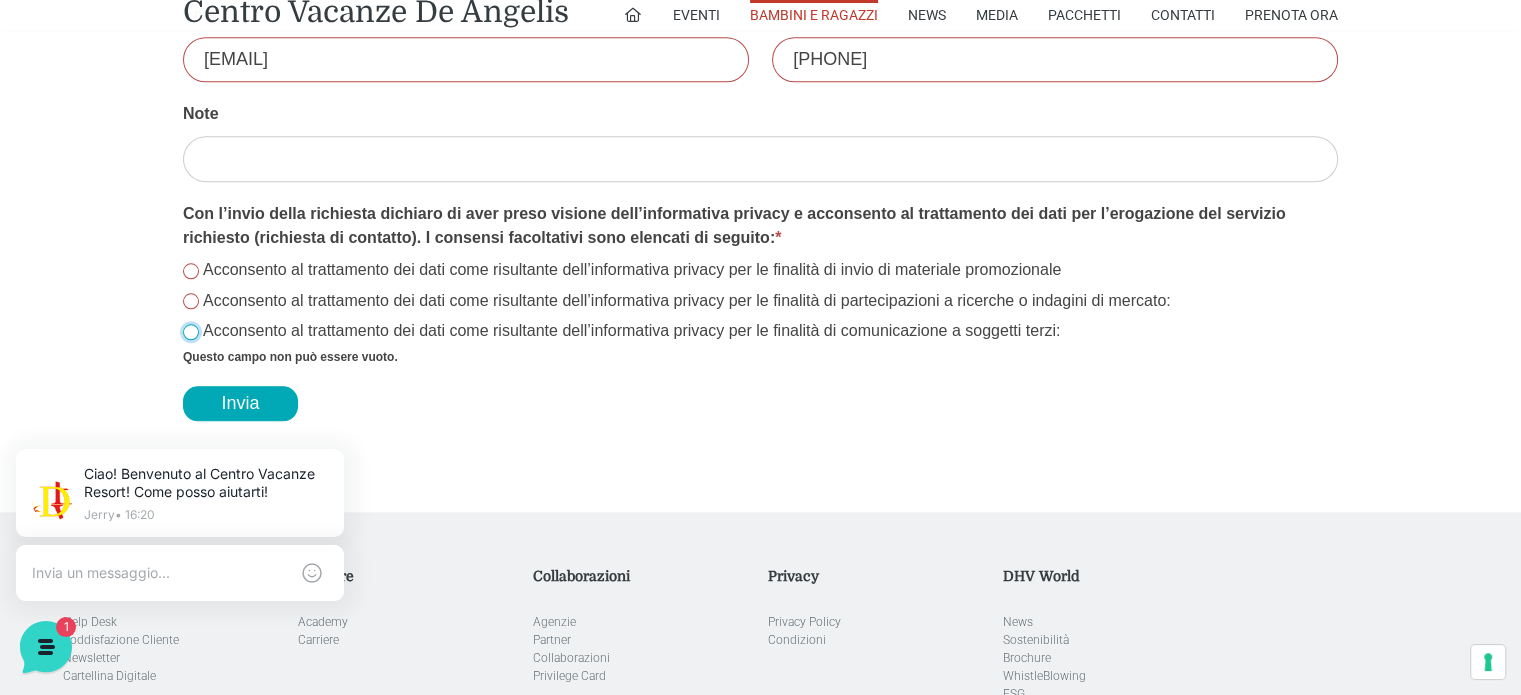 click on "Acconsento al trattamento dei dati come risultante dell’informativa privacy per le finalità di comunicazione a soggetti terzi:" at bounding box center [191, 332] 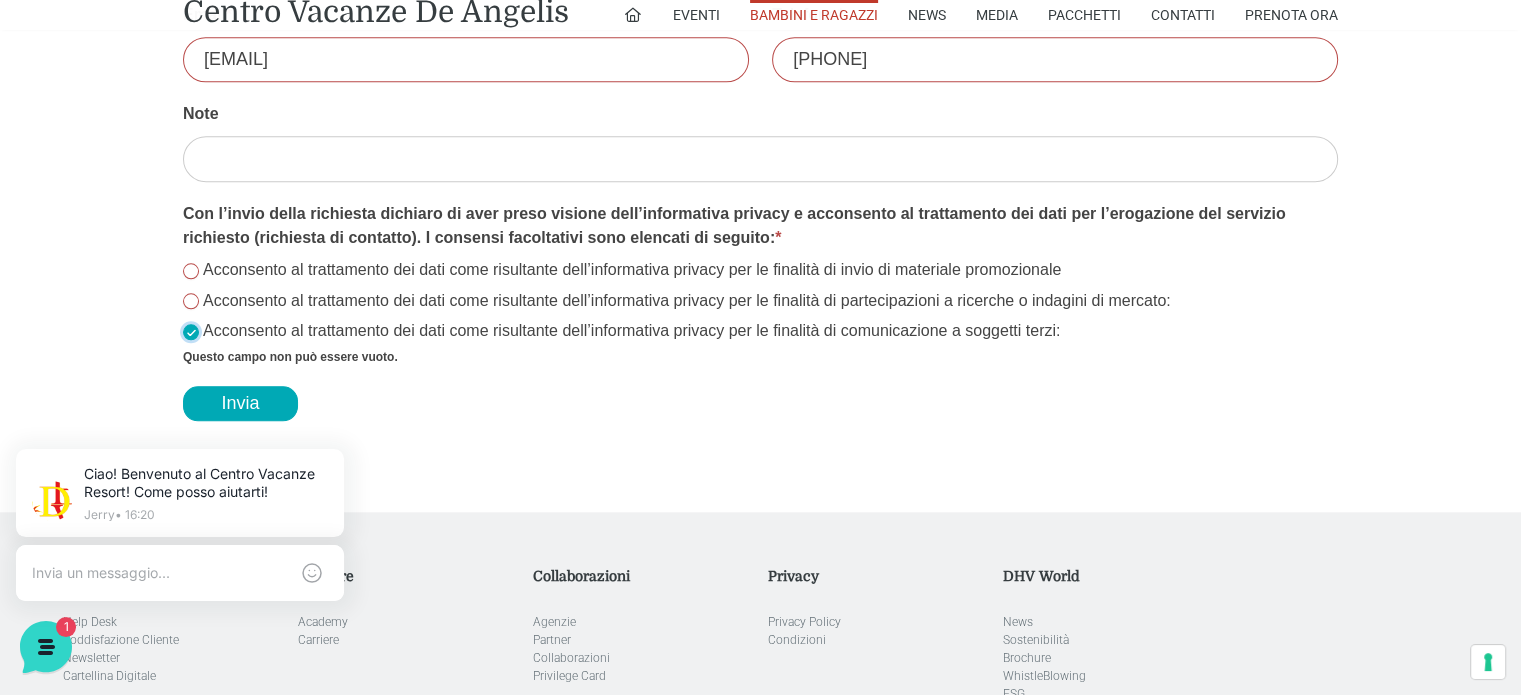 click on "Acconsento al trattamento dei dati come risultante dell’informativa privacy per le finalità di comunicazione a soggetti terzi:" at bounding box center [191, 332] 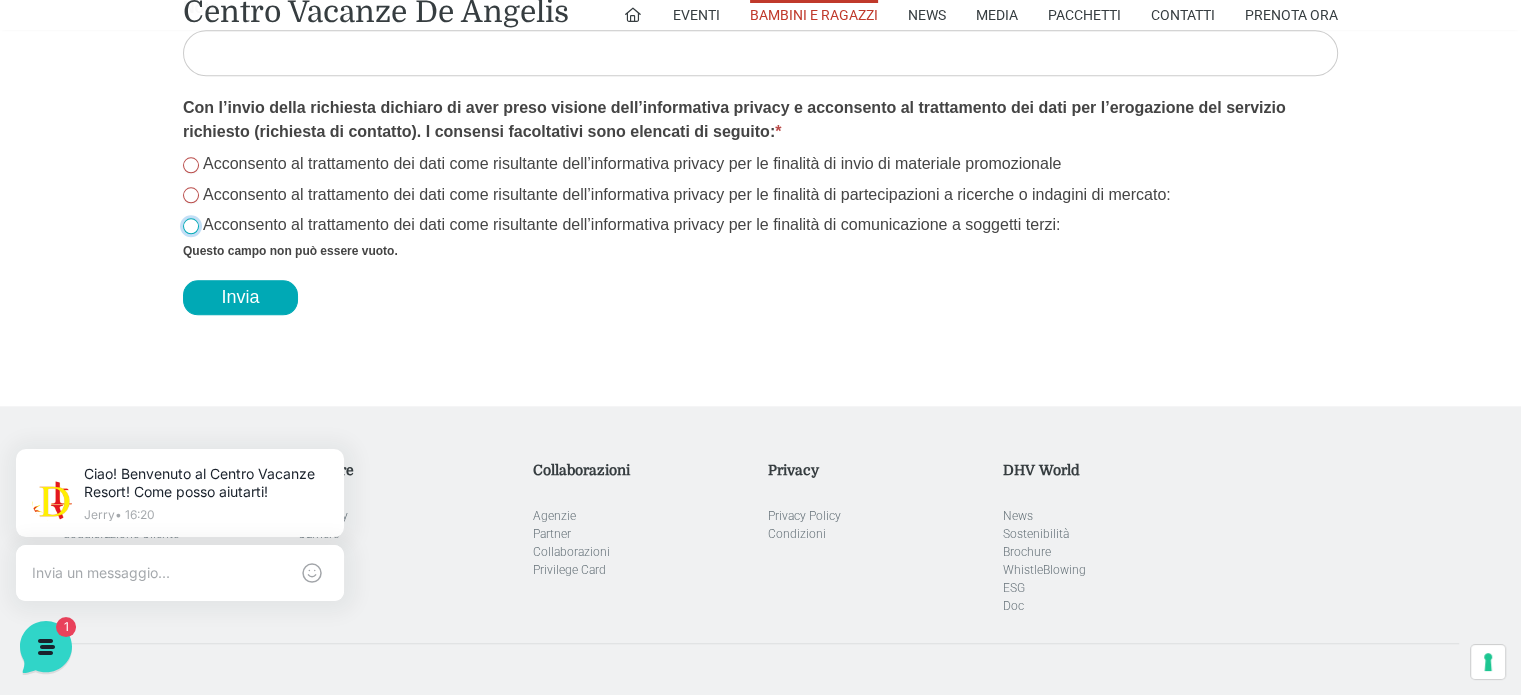 scroll, scrollTop: 2058, scrollLeft: 0, axis: vertical 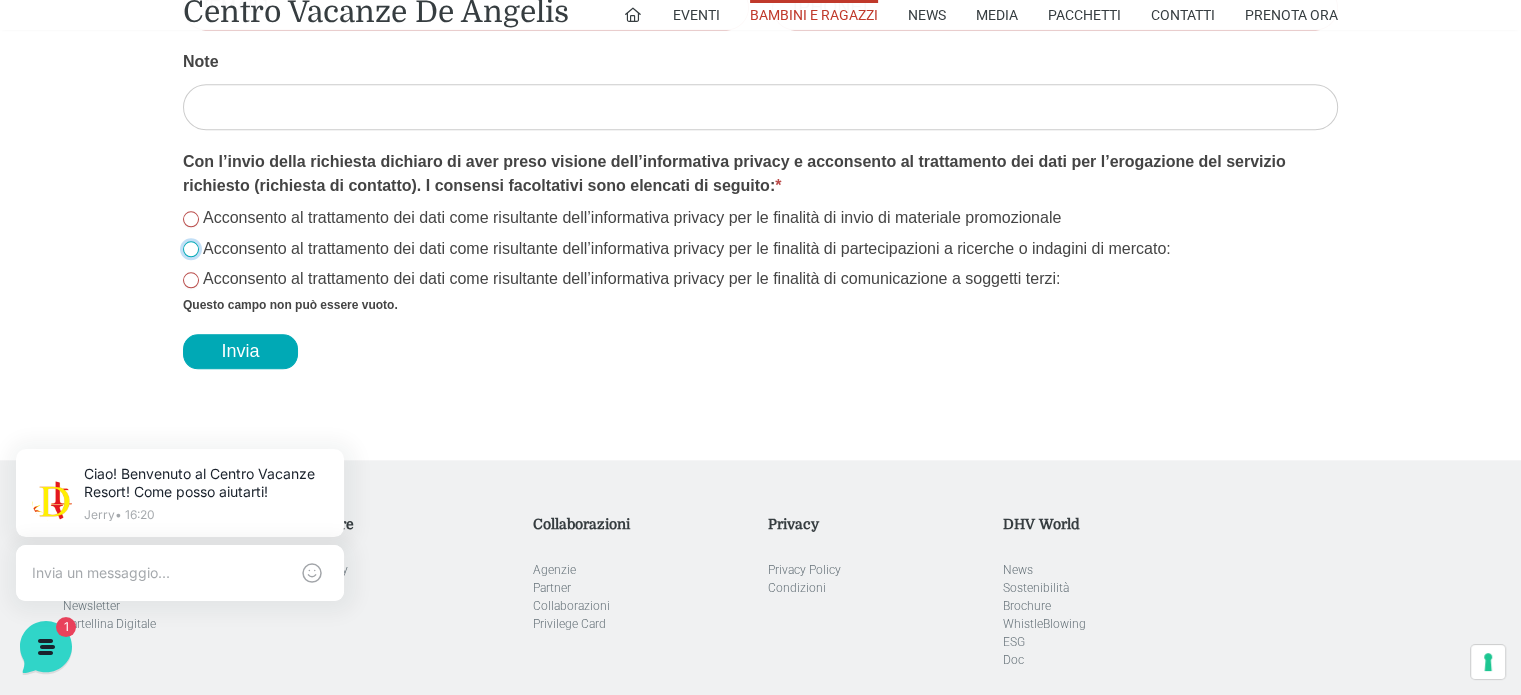 click on "Acconsento al trattamento dei dati come risultante dell’informativa privacy per le finalità di partecipazioni a ricerche o indagini di mercato:" at bounding box center (191, 249) 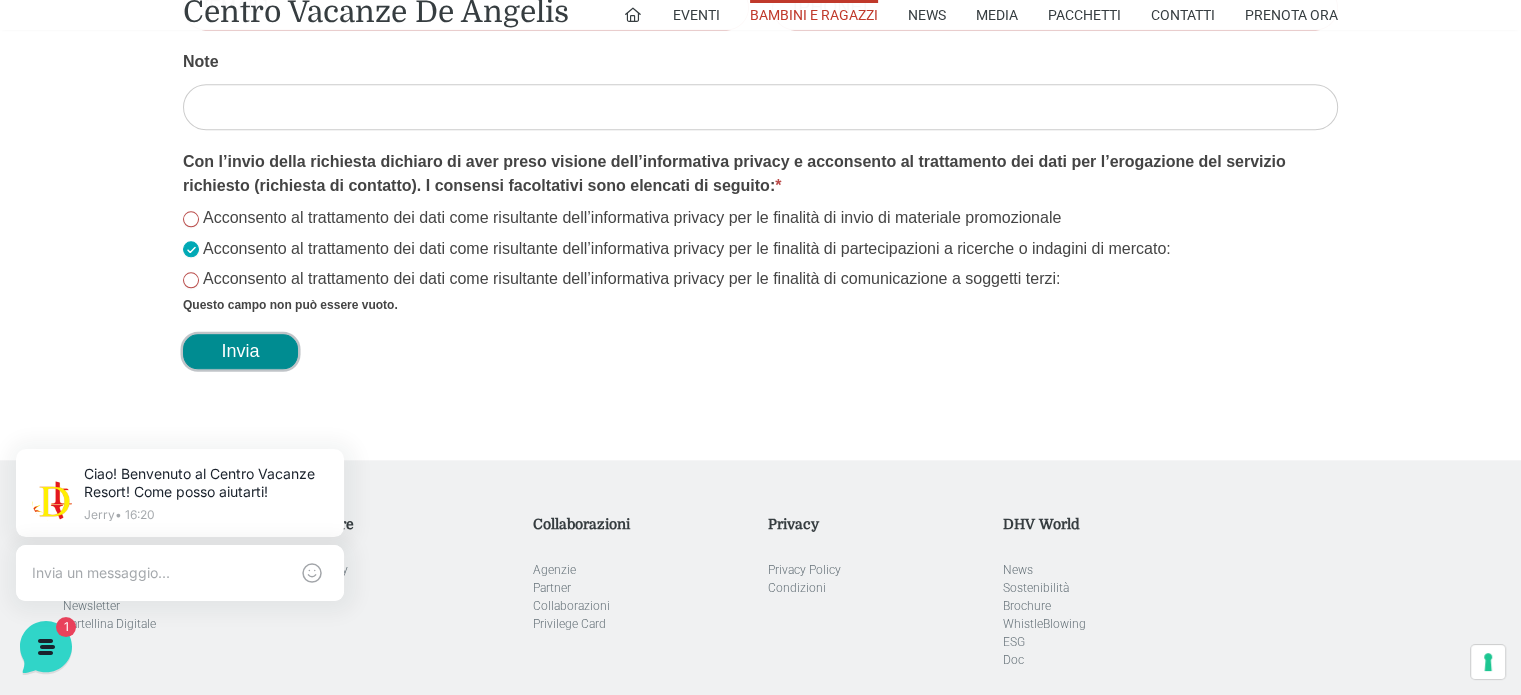 click on "Invia" at bounding box center [240, 351] 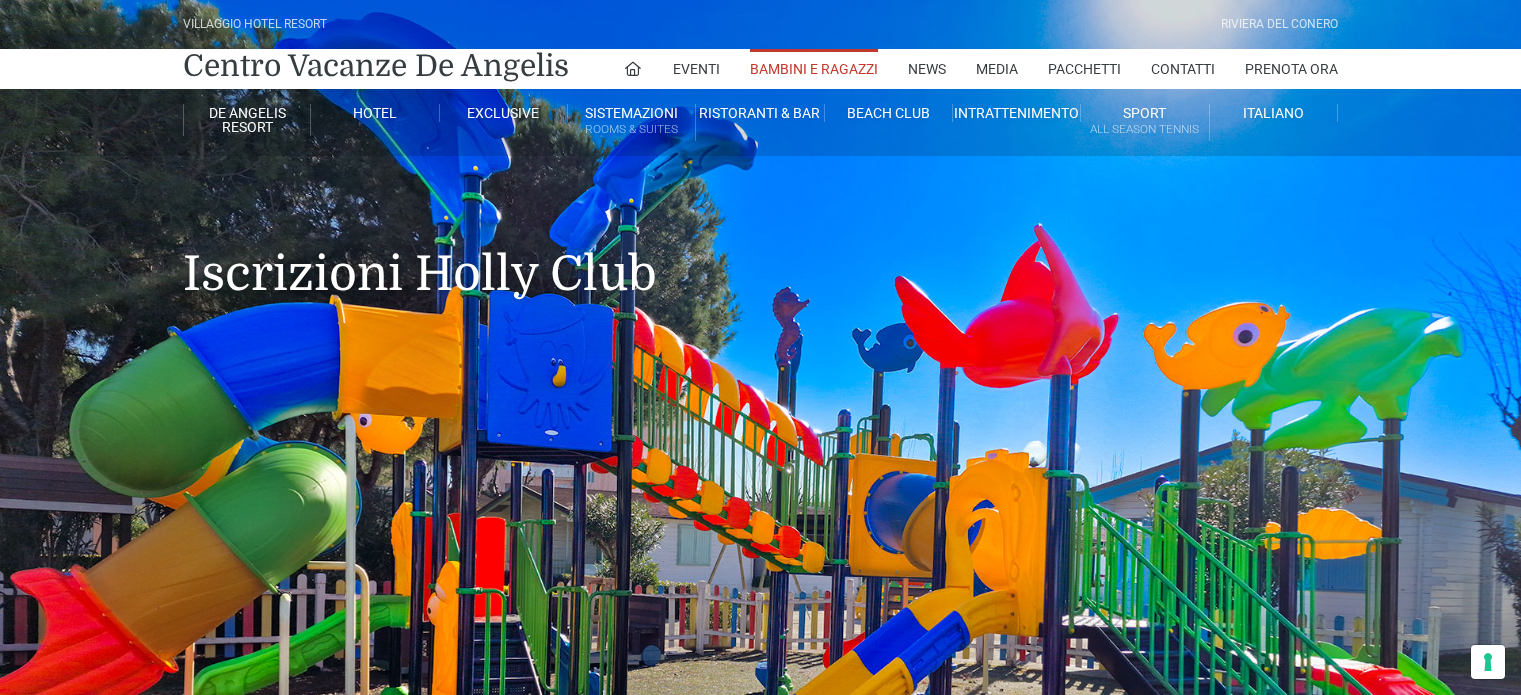 scroll, scrollTop: 506, scrollLeft: 0, axis: vertical 